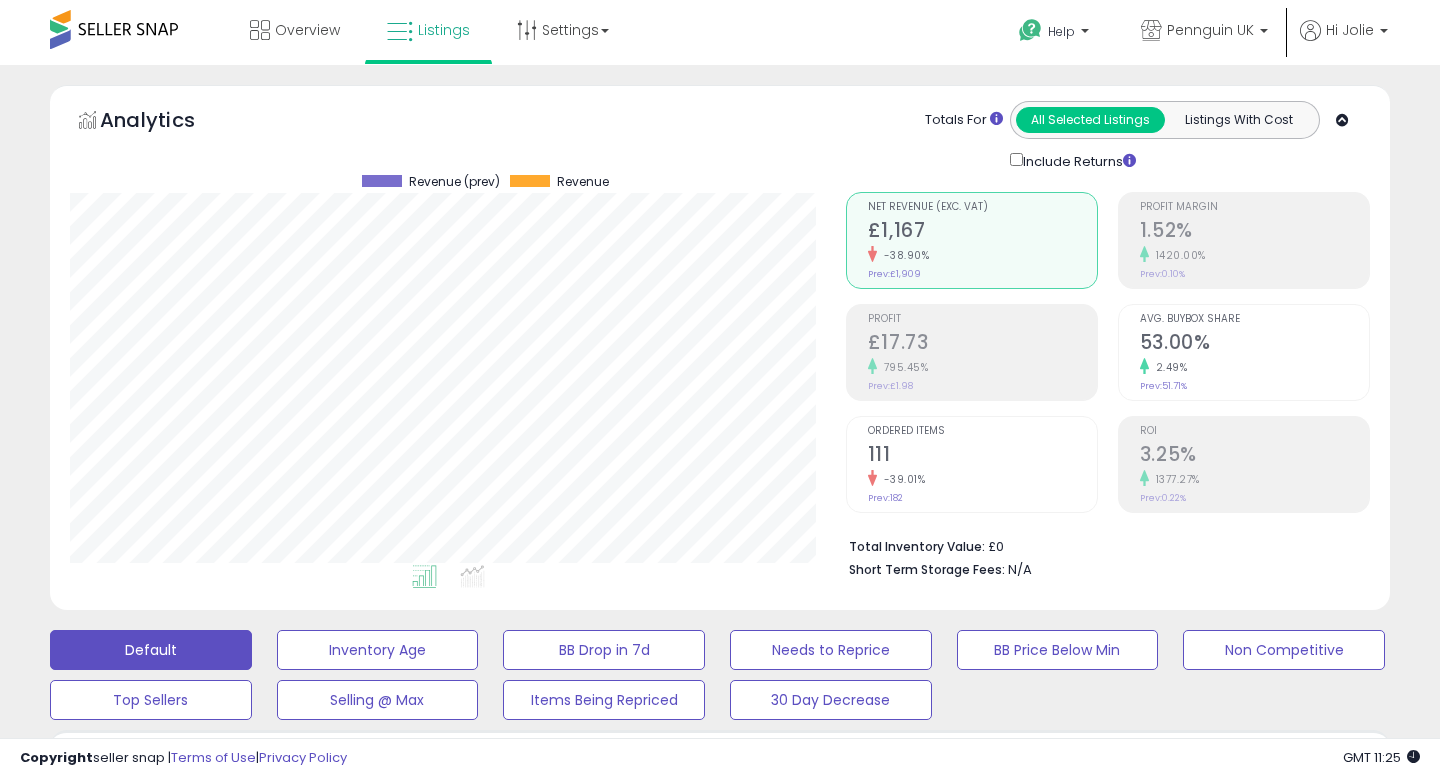 click on "**********" at bounding box center (227, 856) 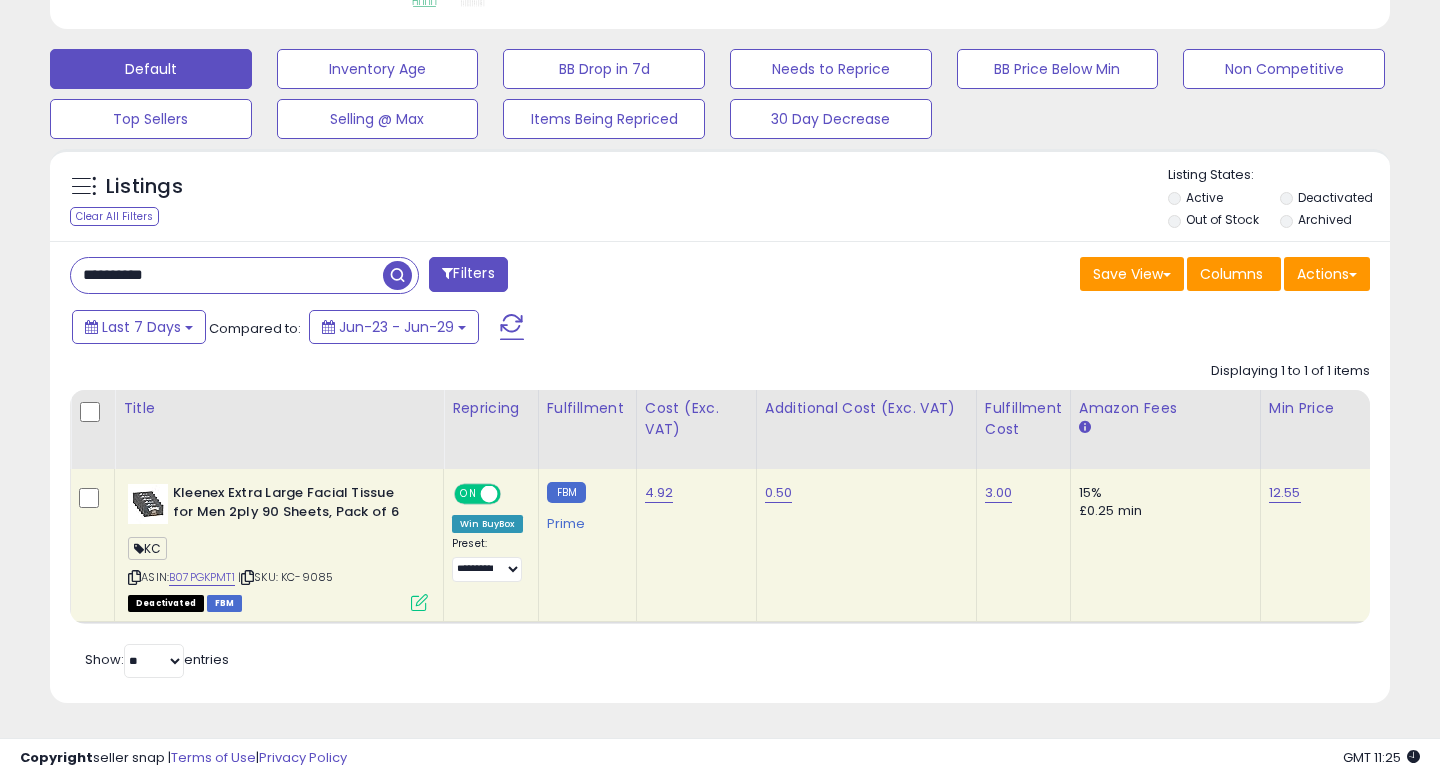 scroll, scrollTop: 581, scrollLeft: 0, axis: vertical 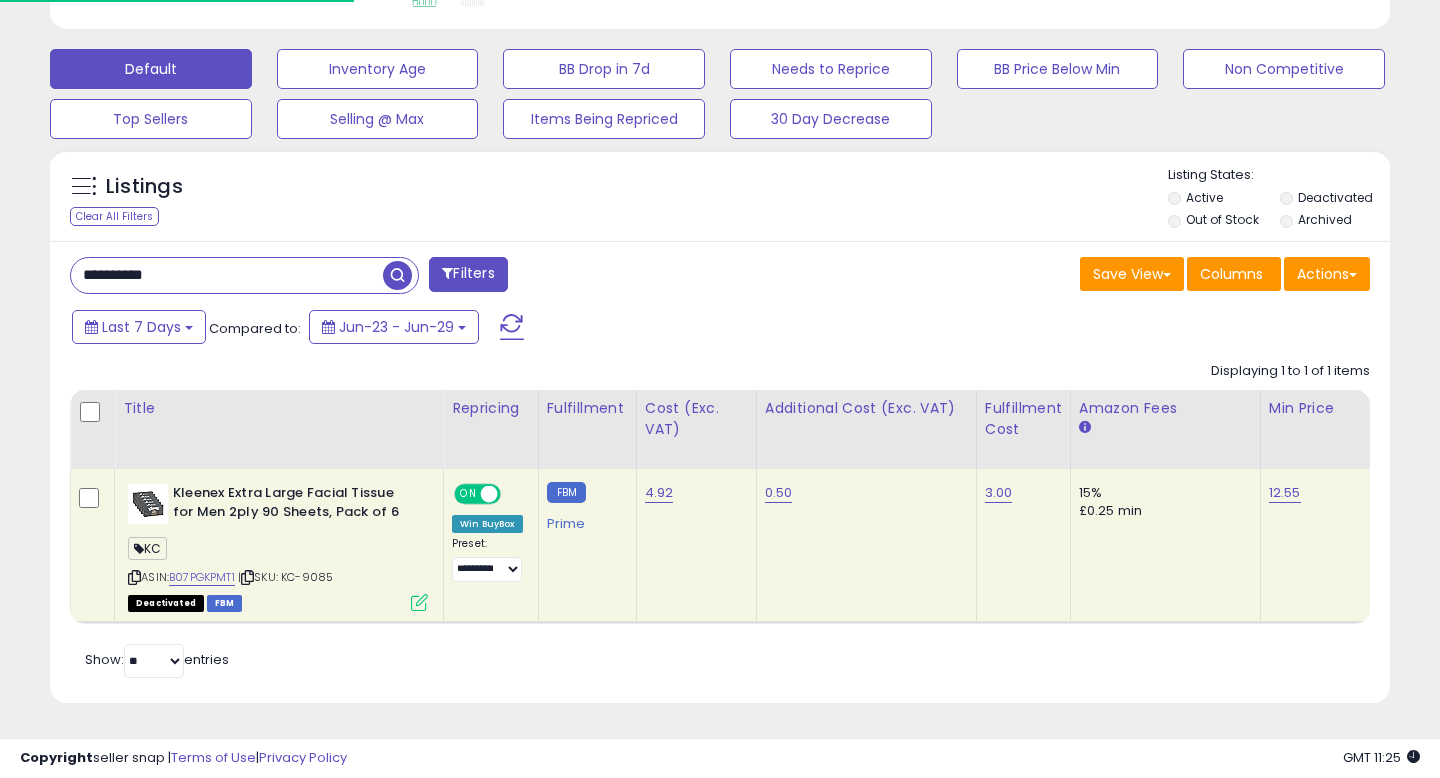paste 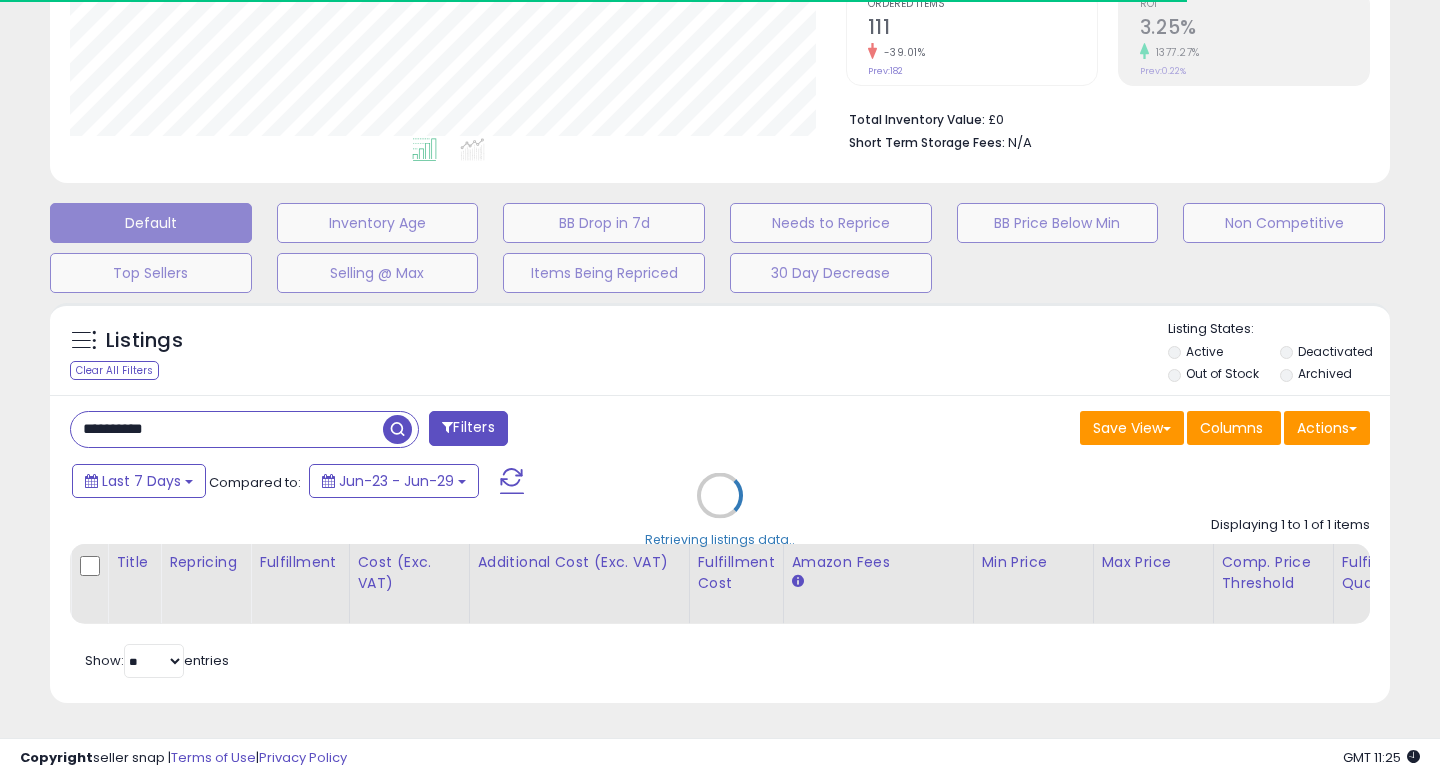 scroll, scrollTop: 581, scrollLeft: 0, axis: vertical 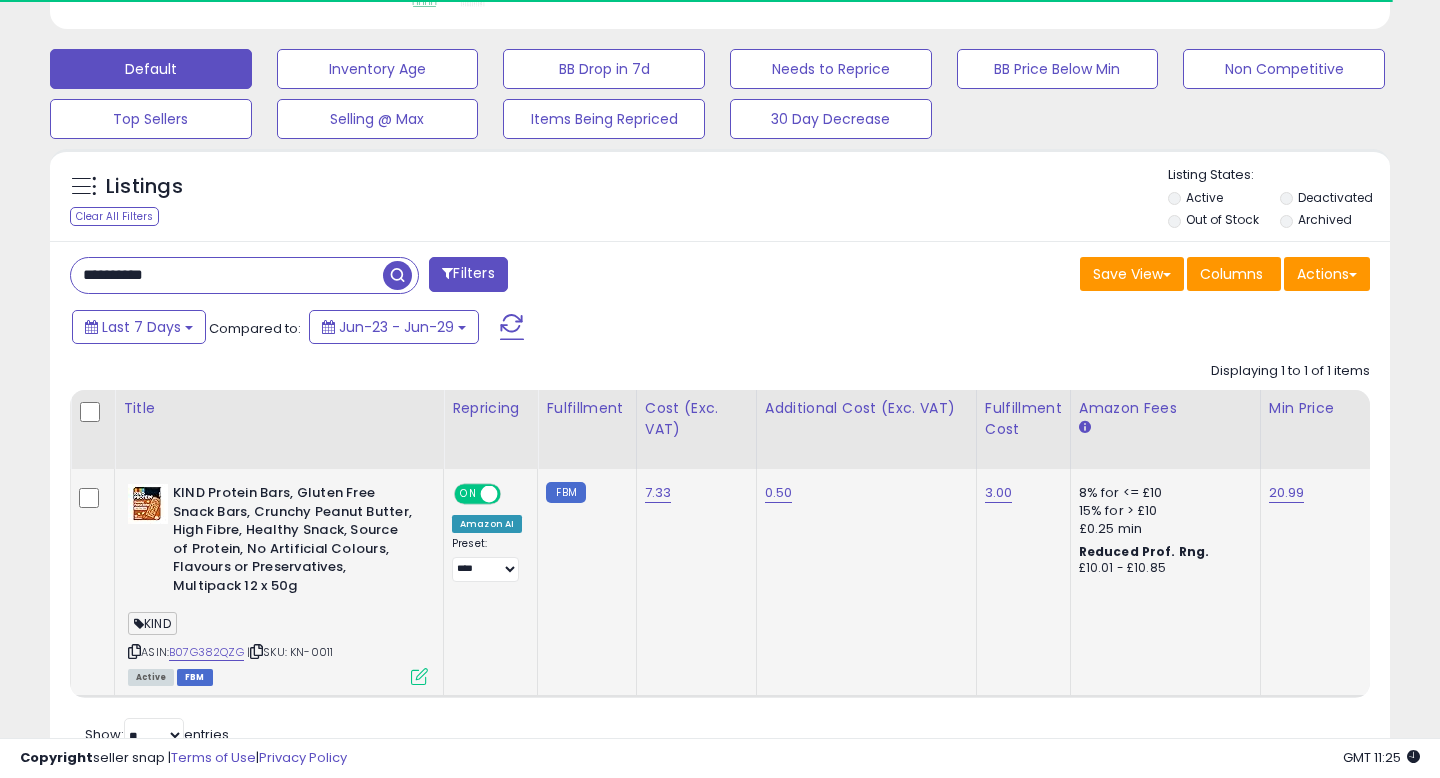 click on "ON" at bounding box center (468, 494) 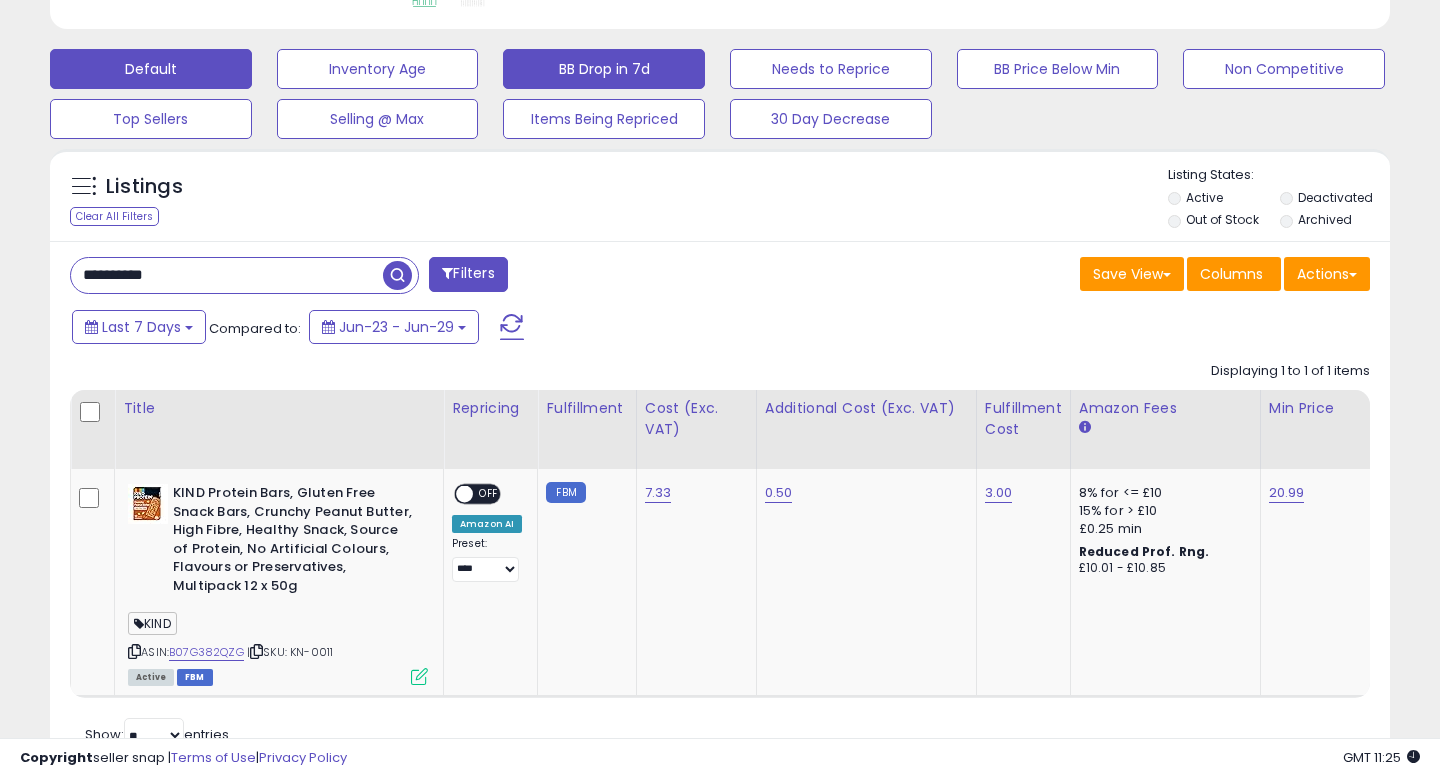 scroll, scrollTop: 999590, scrollLeft: 999224, axis: both 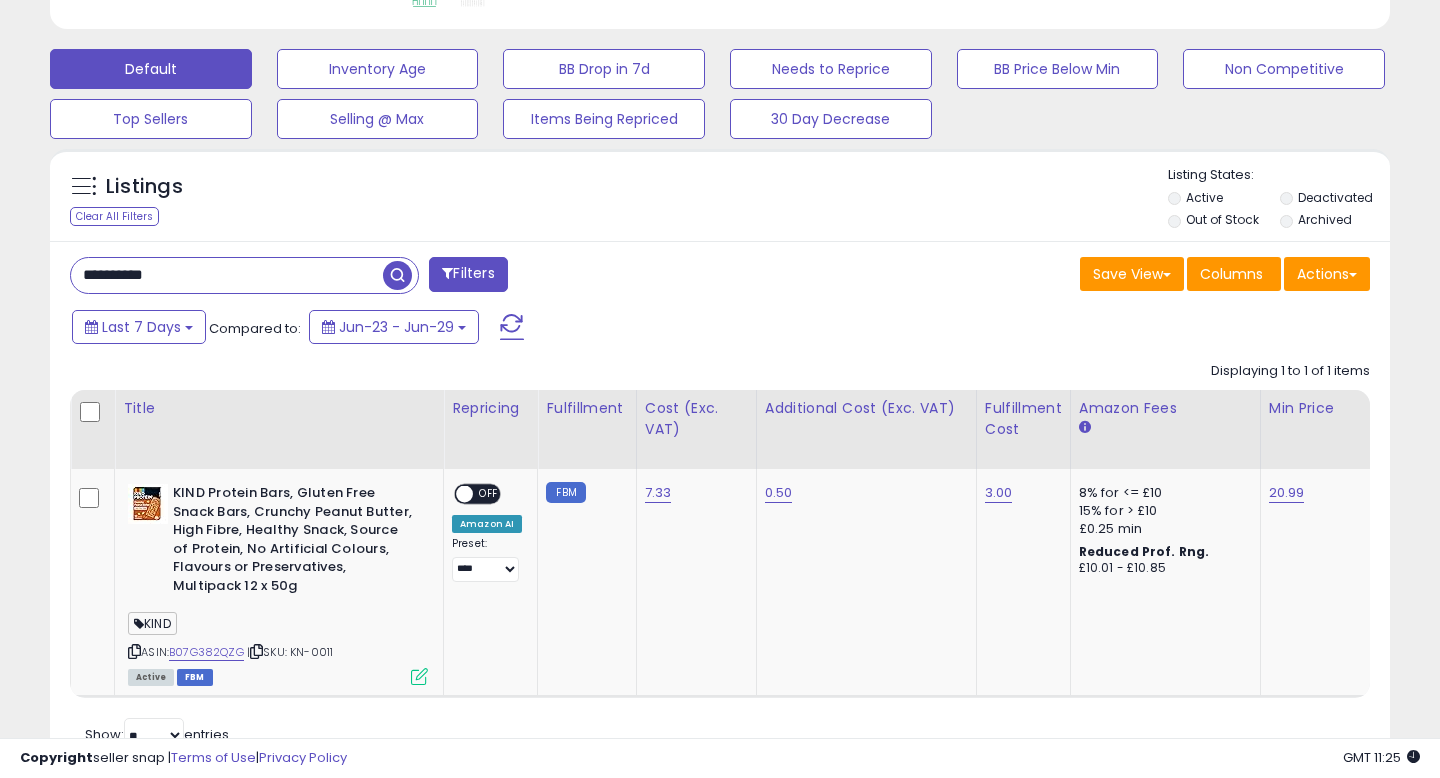 click on "**********" at bounding box center [227, 275] 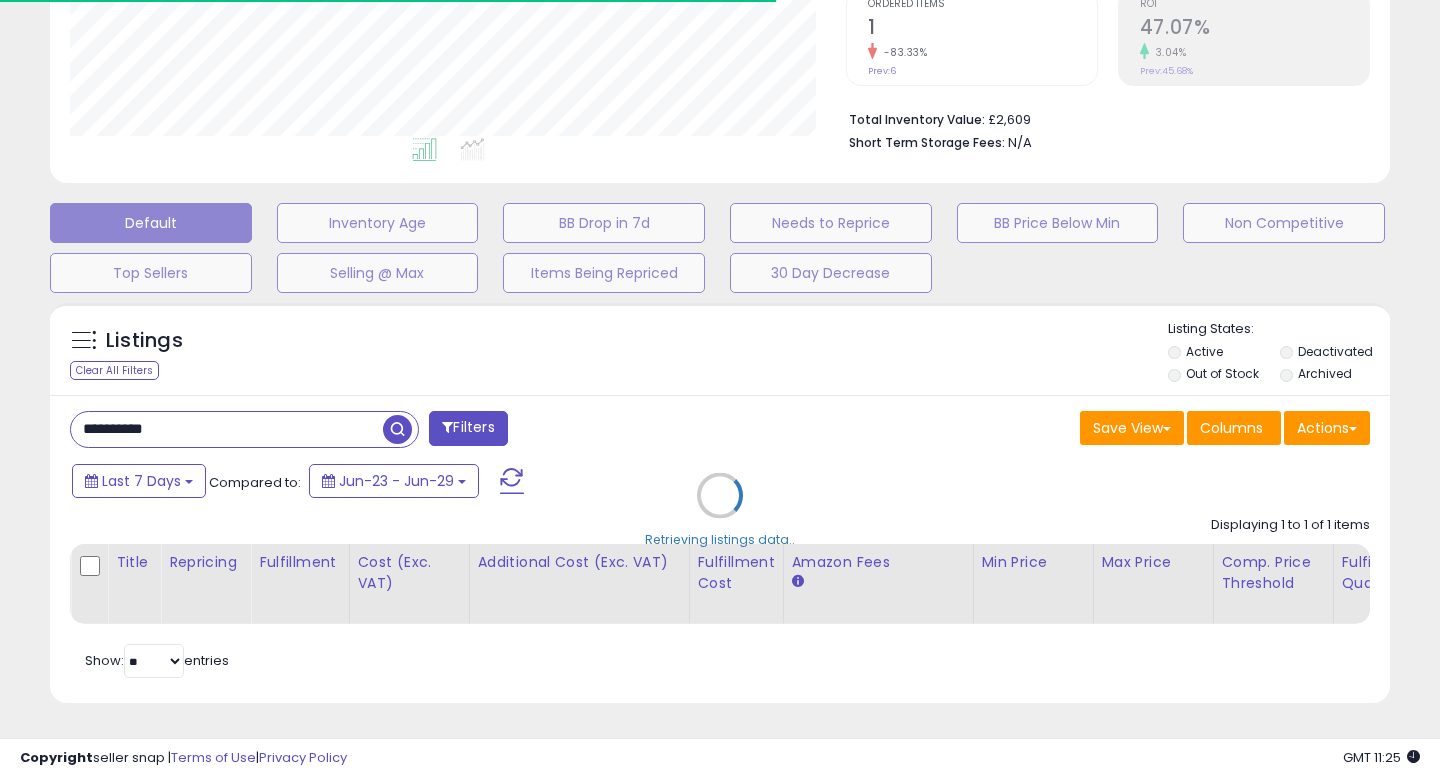 scroll, scrollTop: 581, scrollLeft: 0, axis: vertical 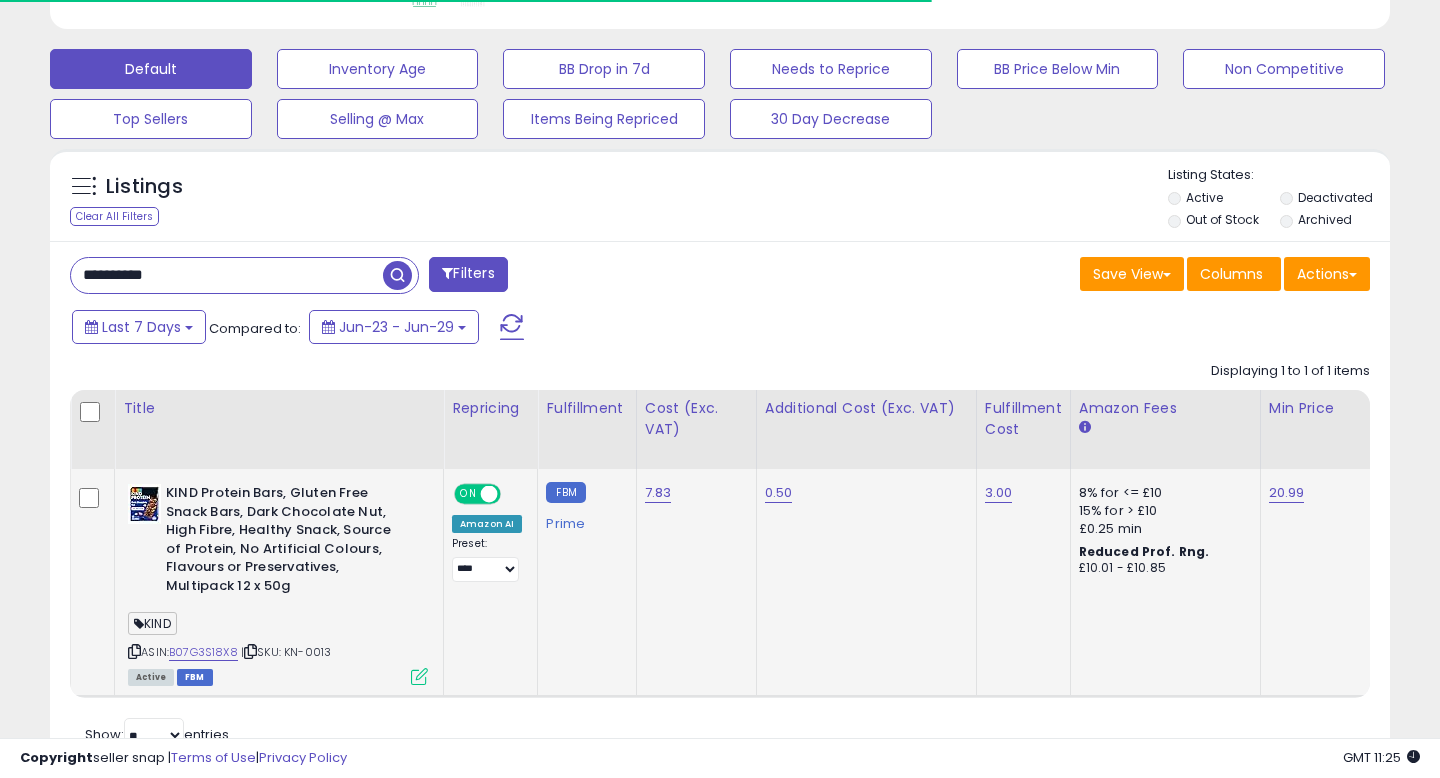 click at bounding box center [489, 494] 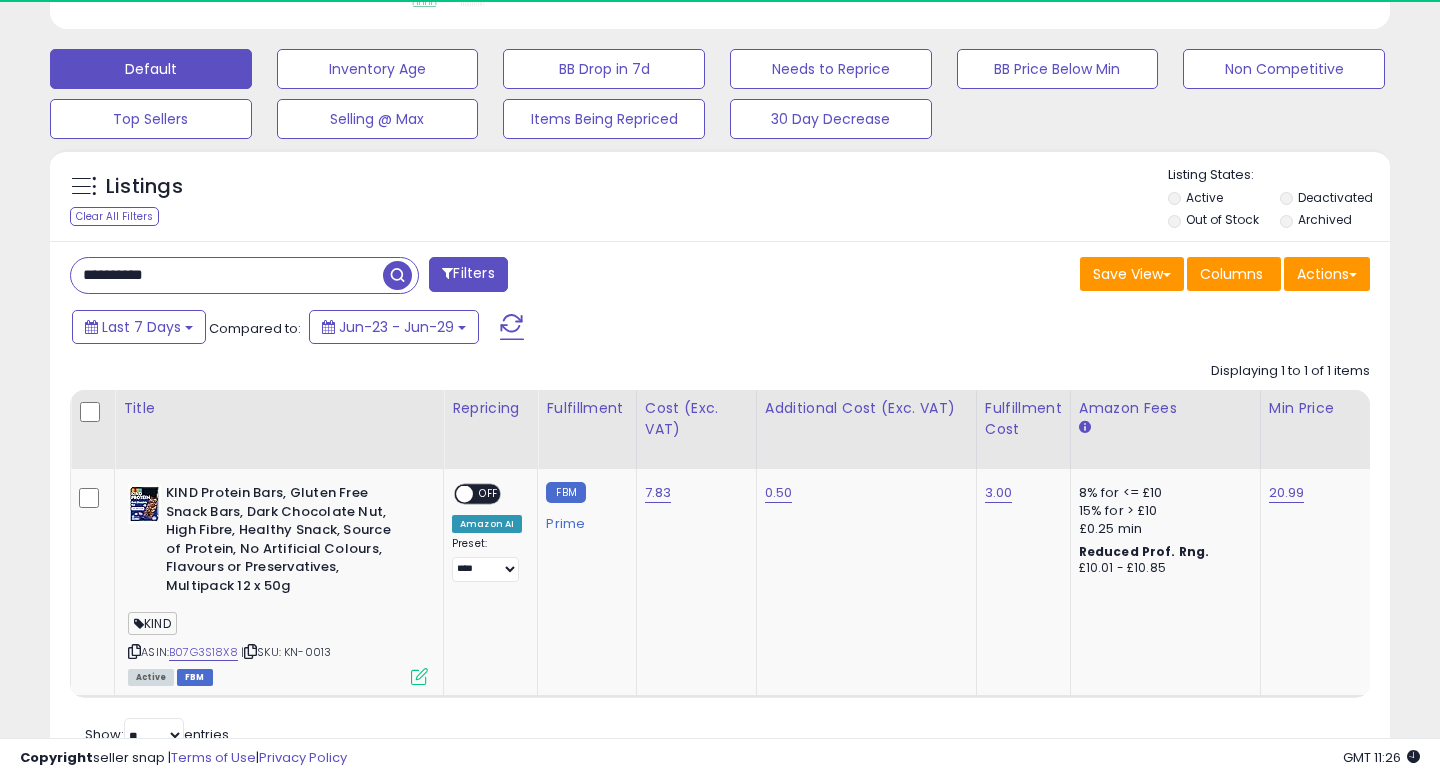 scroll, scrollTop: 999590, scrollLeft: 999224, axis: both 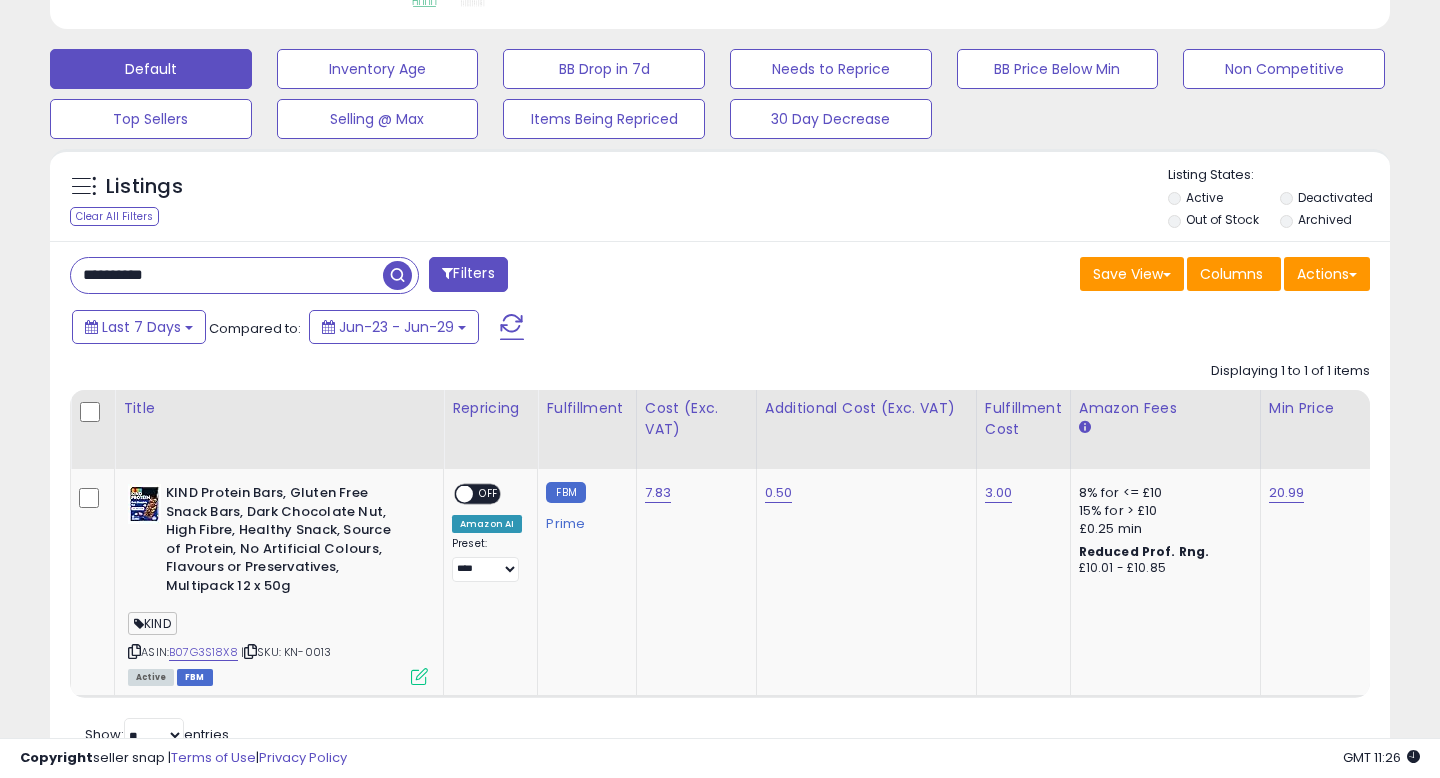 click on "**********" at bounding box center [227, 275] 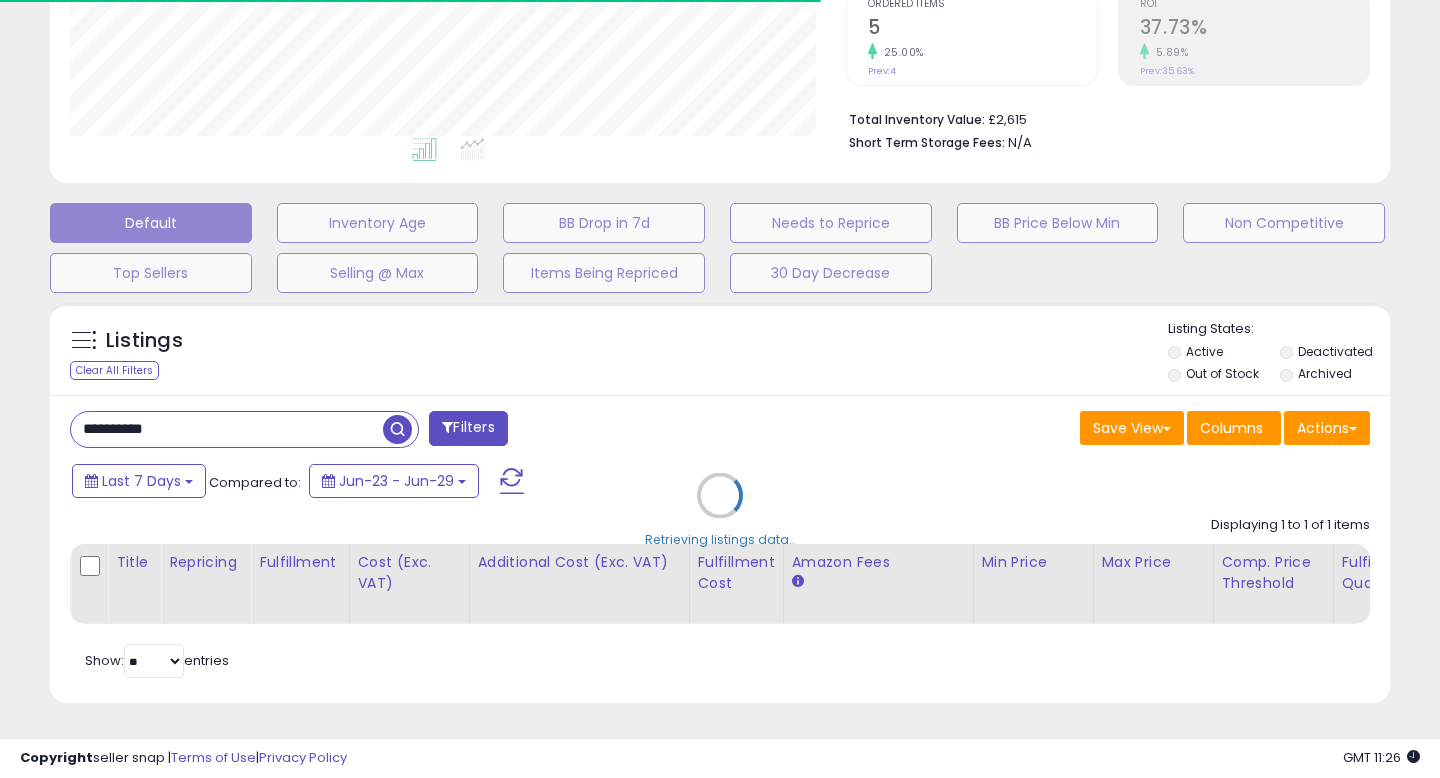 scroll, scrollTop: 581, scrollLeft: 0, axis: vertical 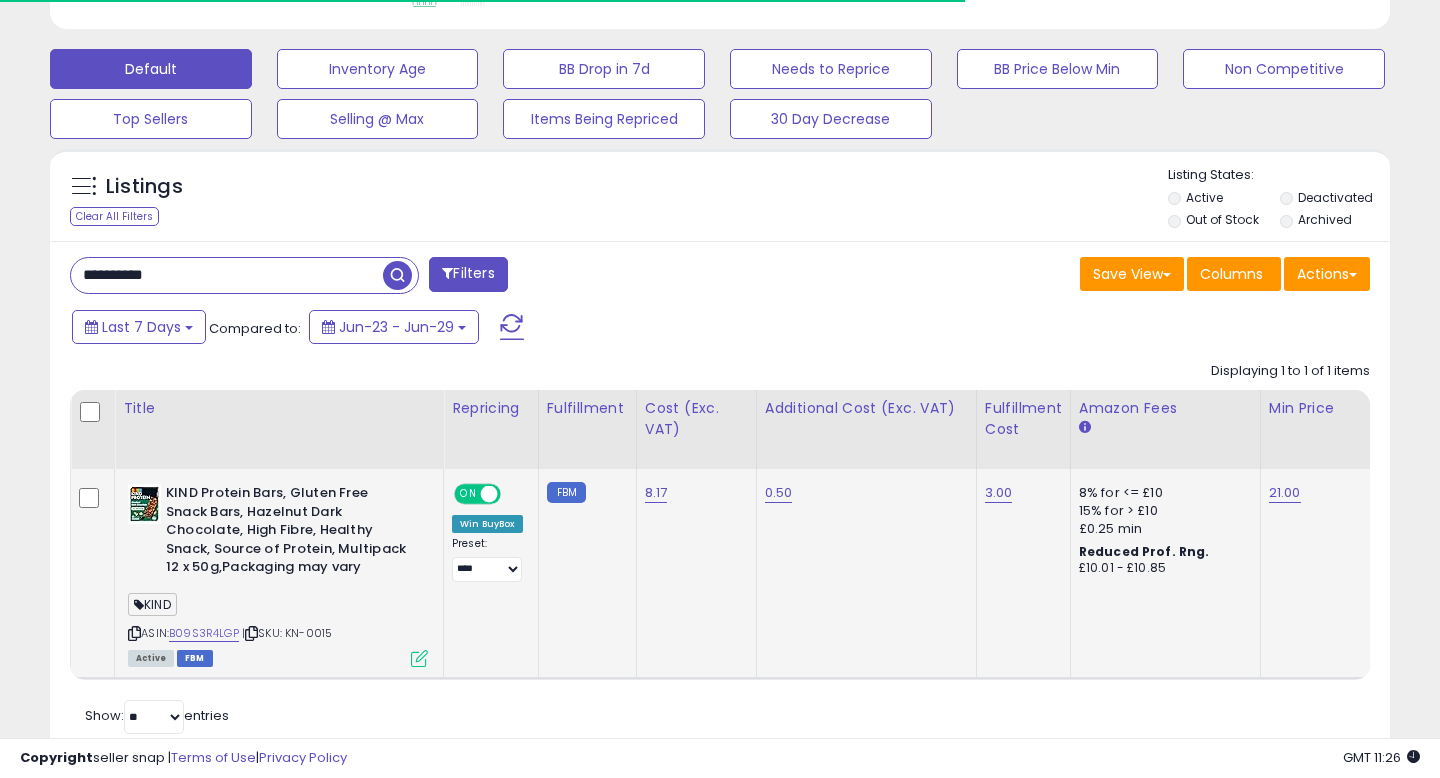 click on "**********" at bounding box center [89, 484] 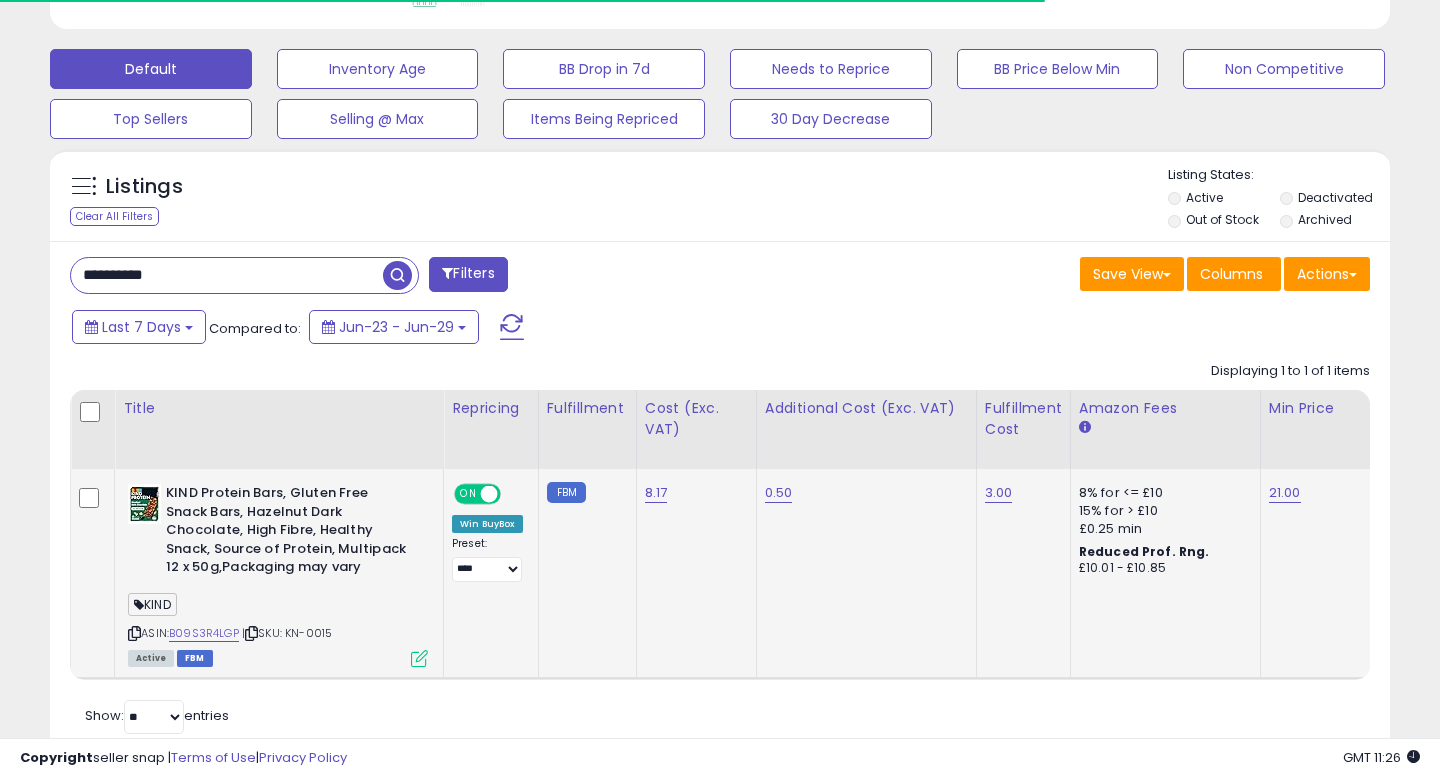click on "ON" at bounding box center [468, 494] 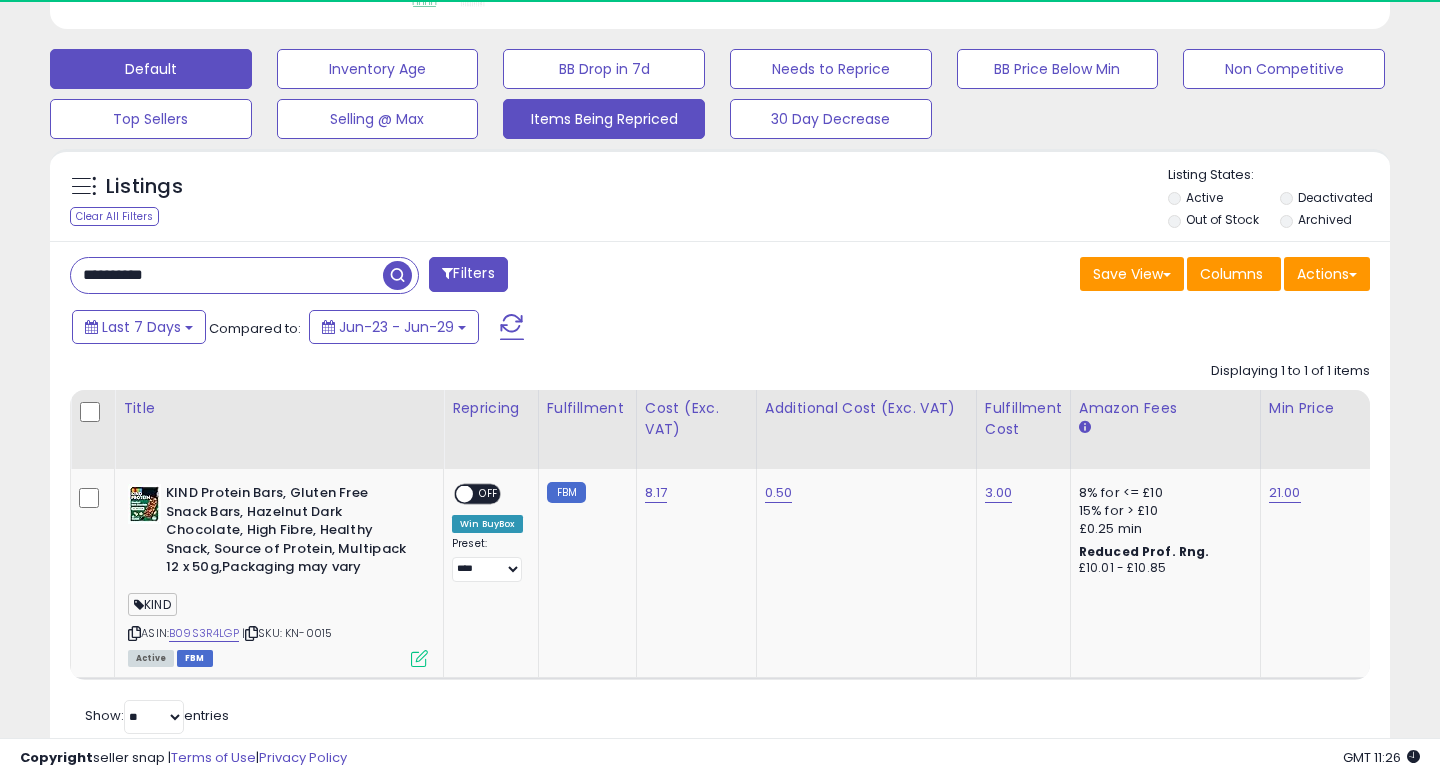 scroll, scrollTop: 999590, scrollLeft: 999224, axis: both 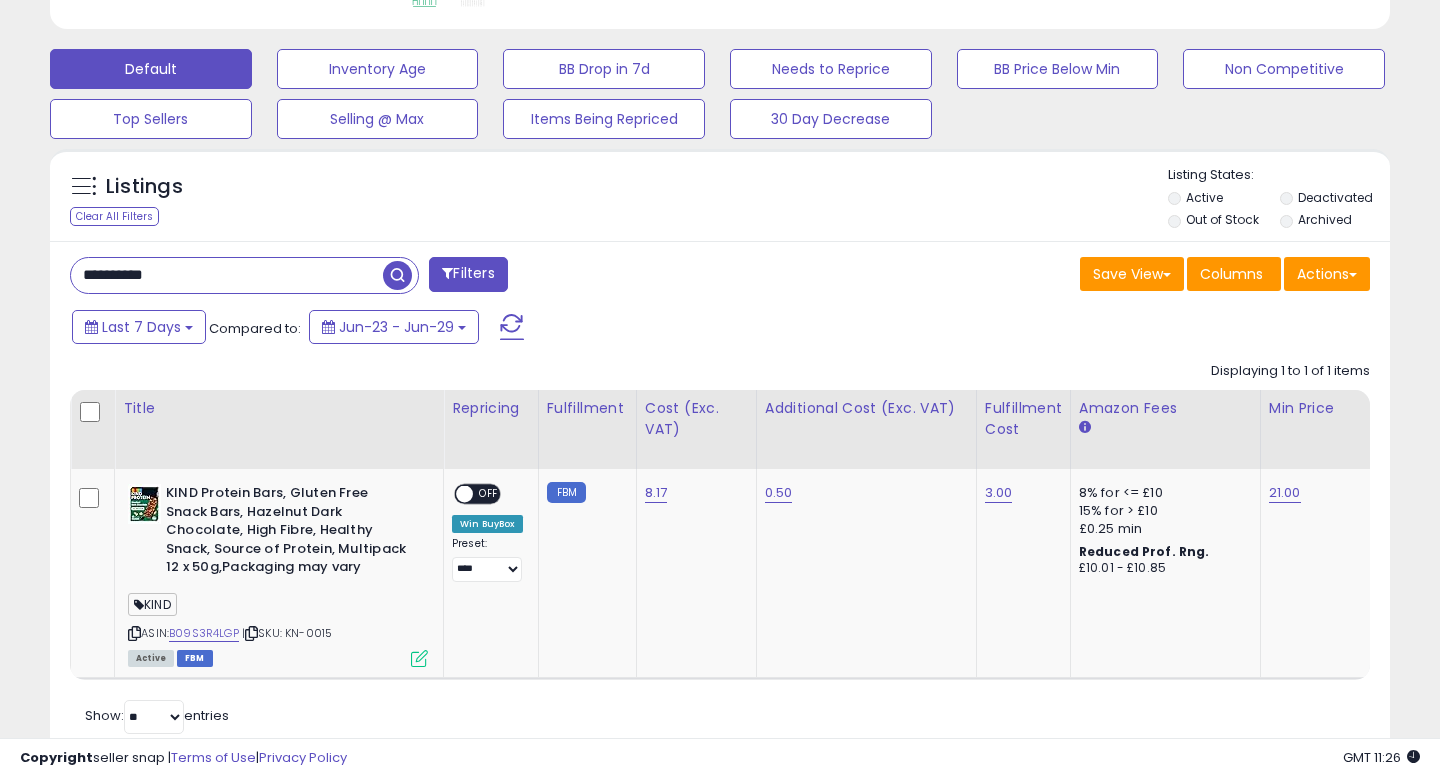 click on "**********" at bounding box center [227, 275] 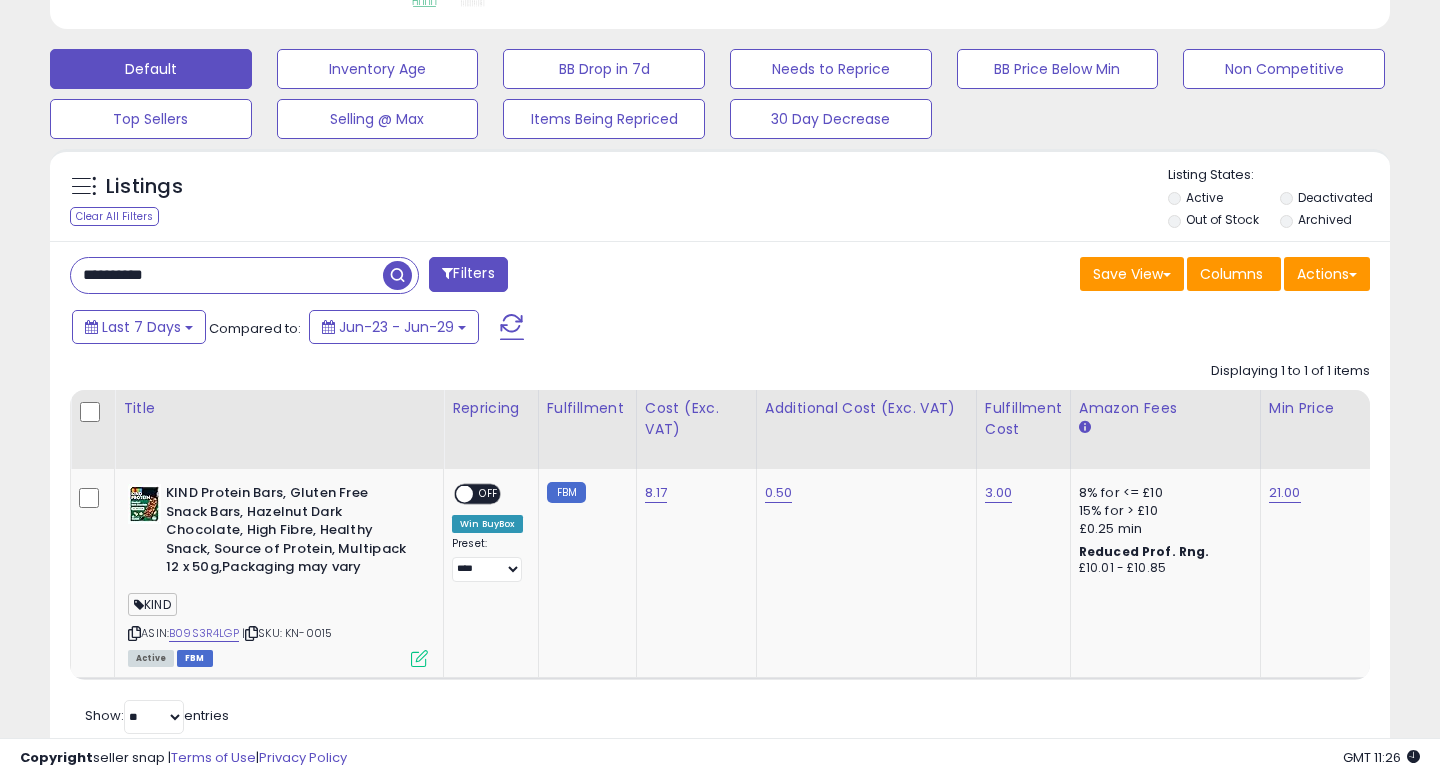 click on "**********" at bounding box center (227, 275) 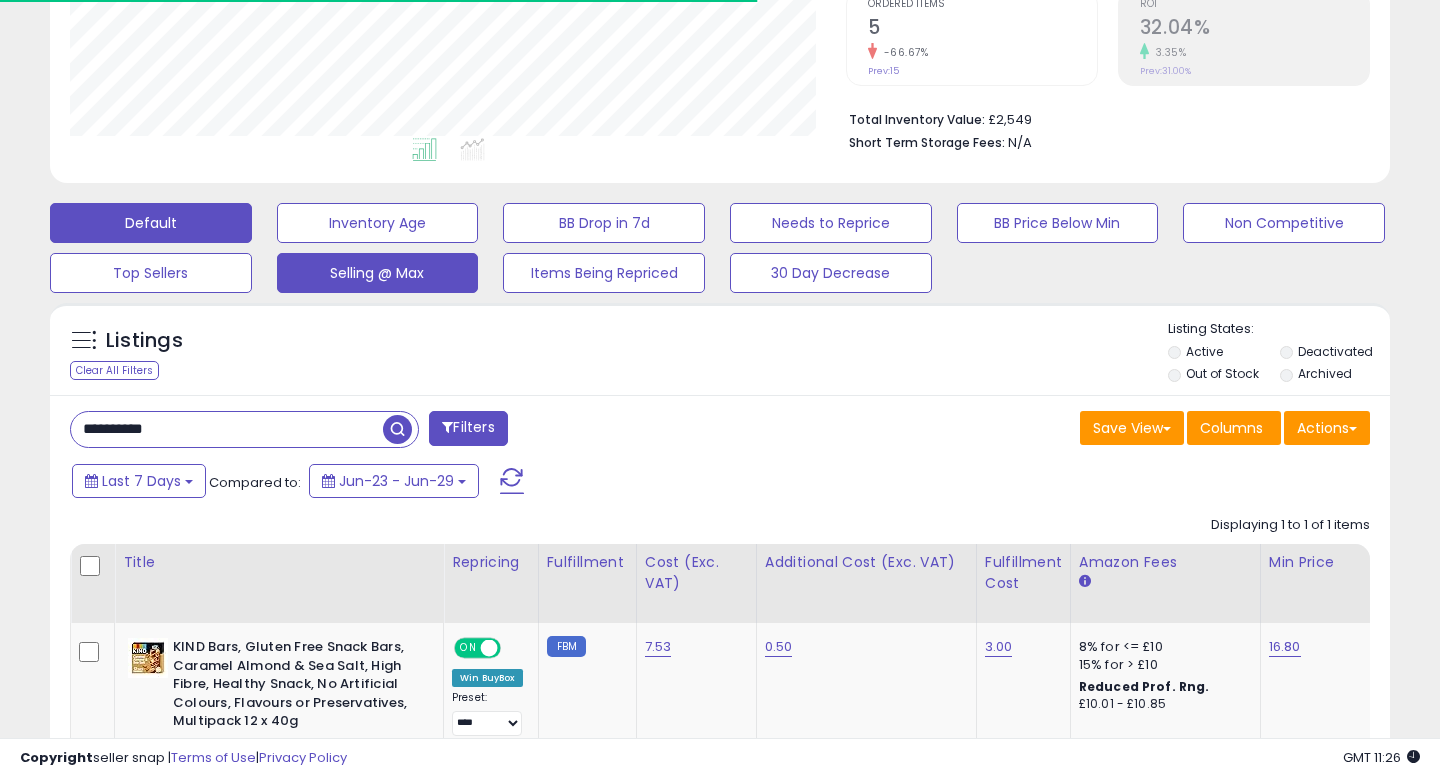 scroll, scrollTop: 581, scrollLeft: 0, axis: vertical 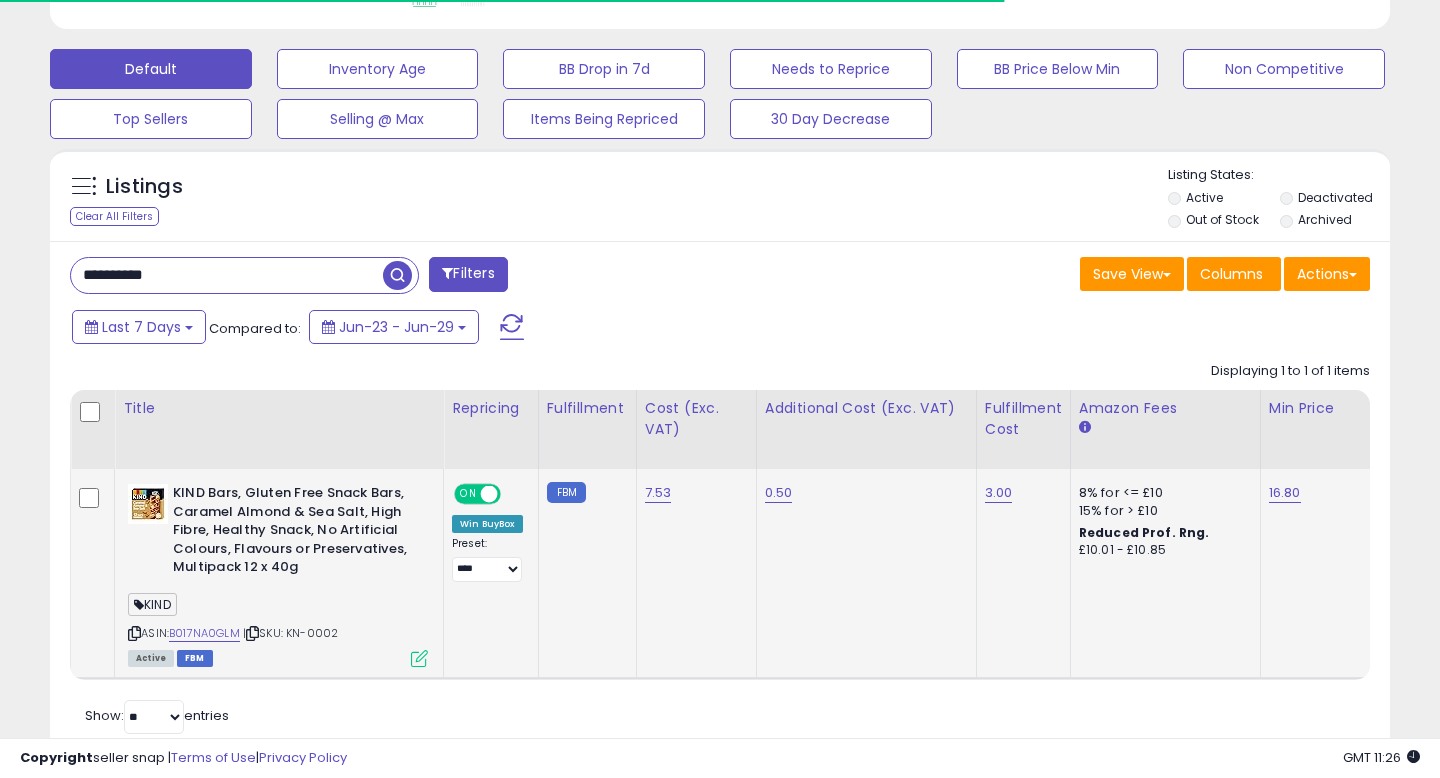 click on "ON" at bounding box center (468, 494) 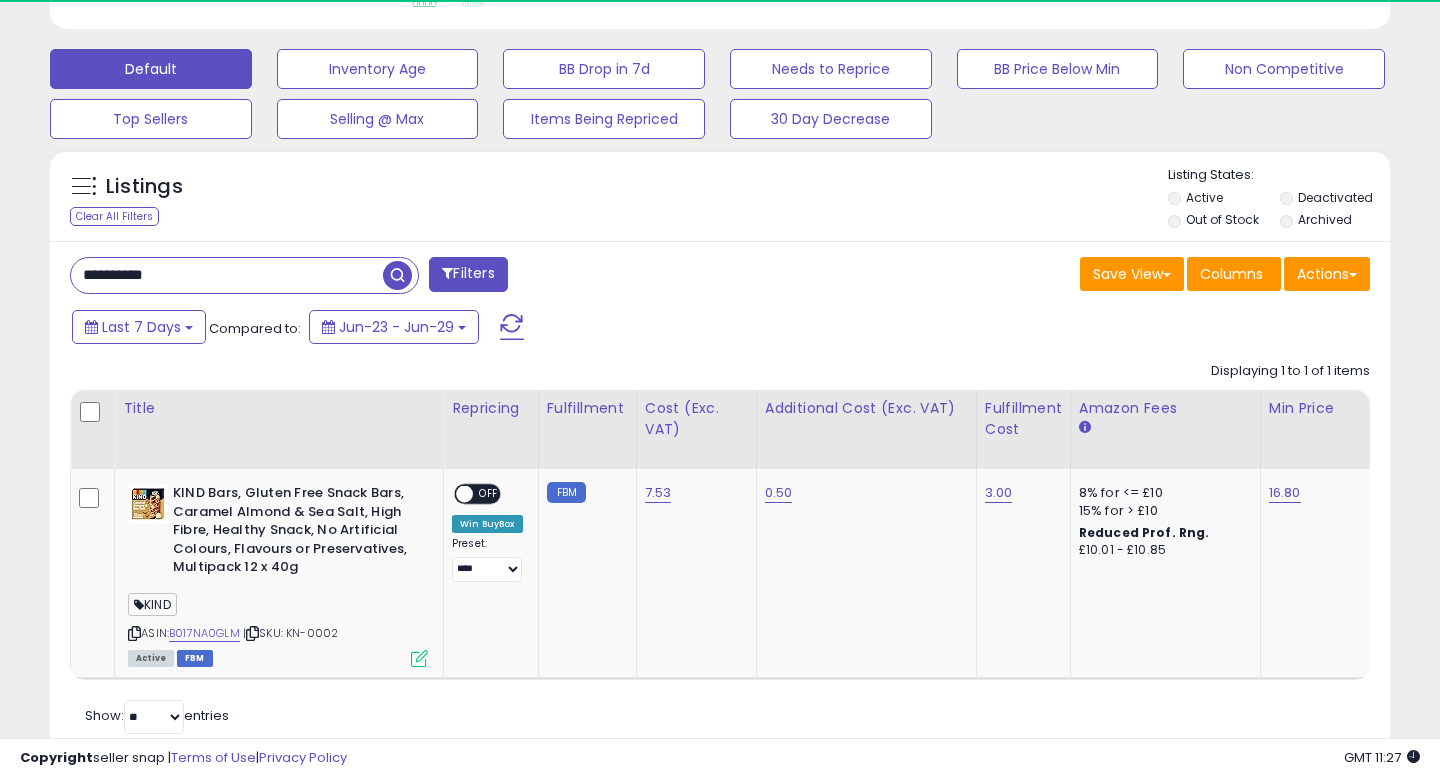 scroll, scrollTop: 999590, scrollLeft: 999224, axis: both 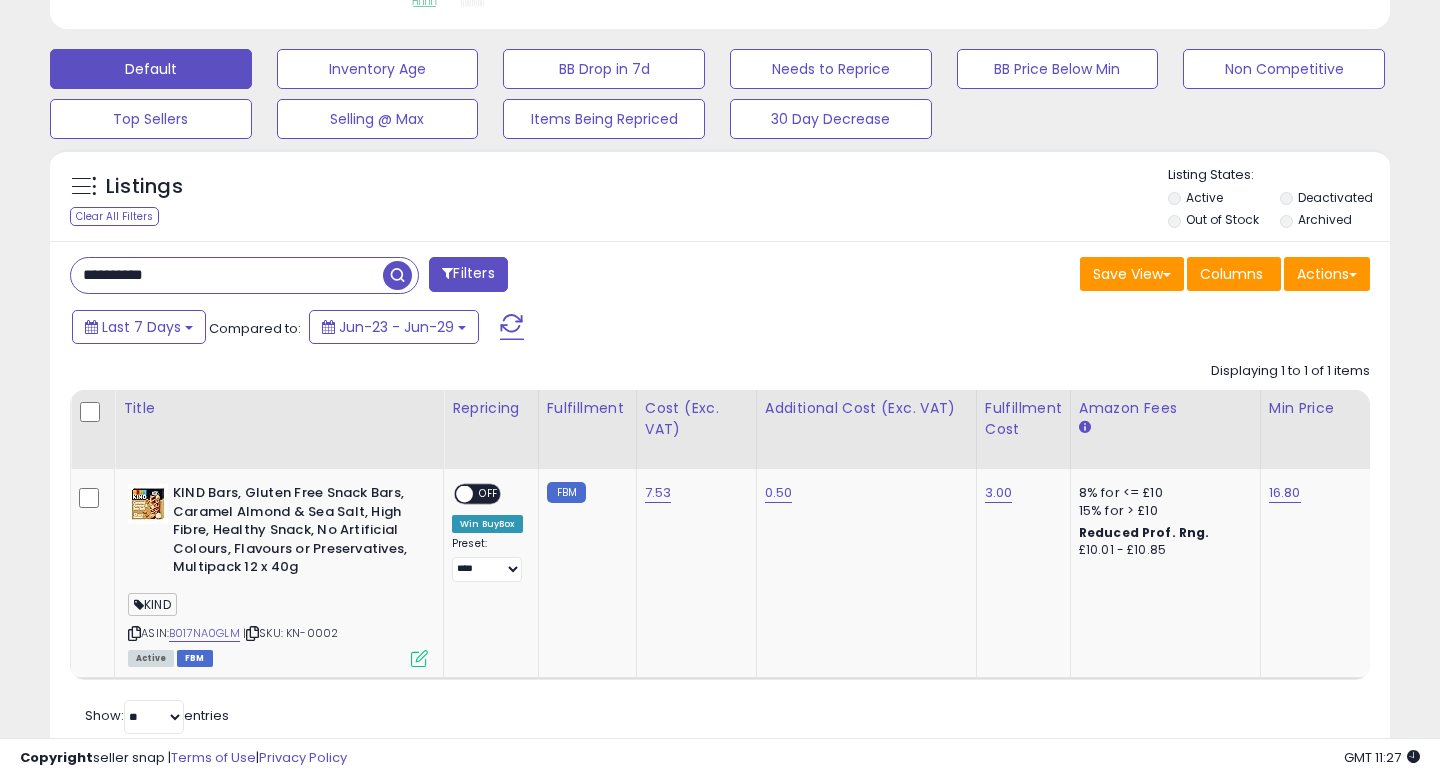 click on "**********" at bounding box center [227, 275] 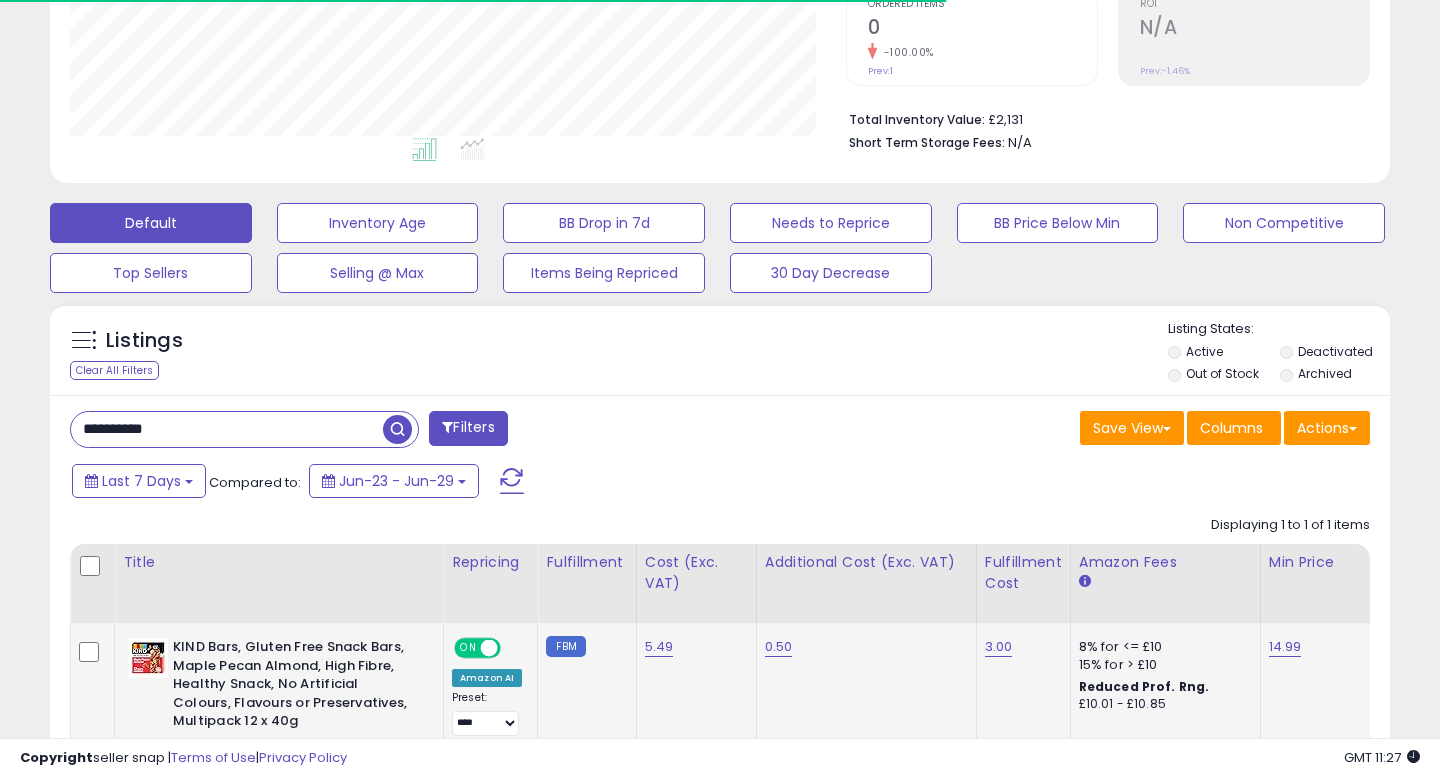 scroll, scrollTop: 581, scrollLeft: 0, axis: vertical 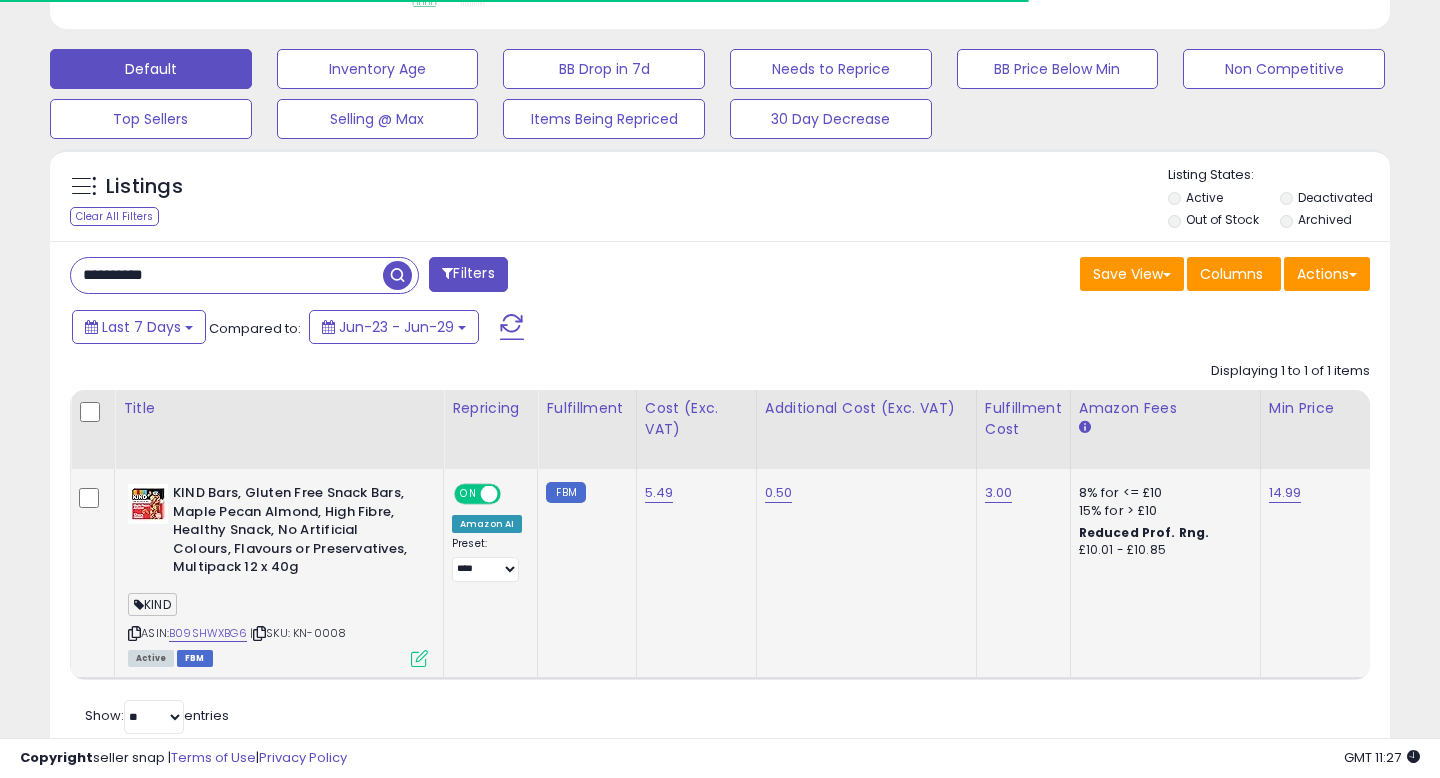 click on "ON" at bounding box center [468, 494] 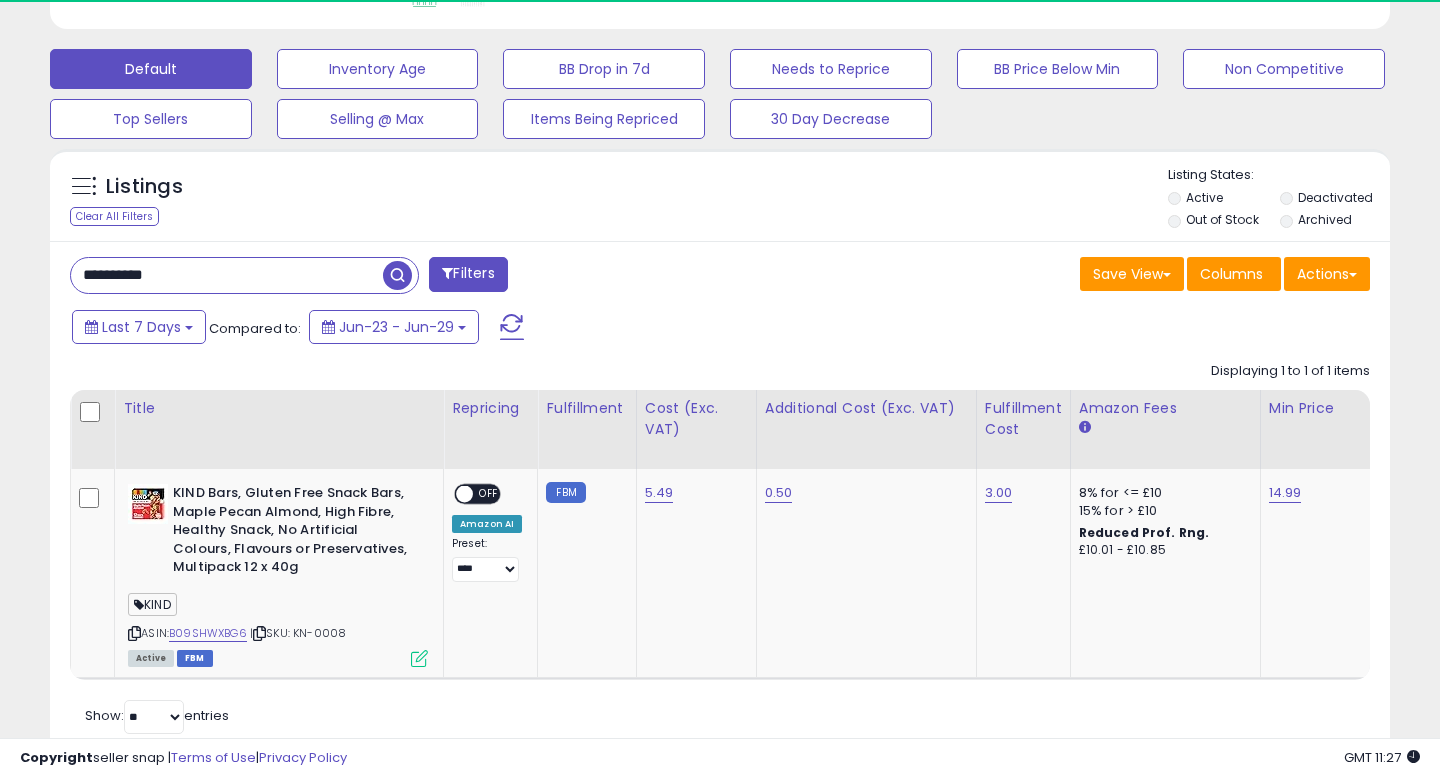scroll, scrollTop: 999590, scrollLeft: 999224, axis: both 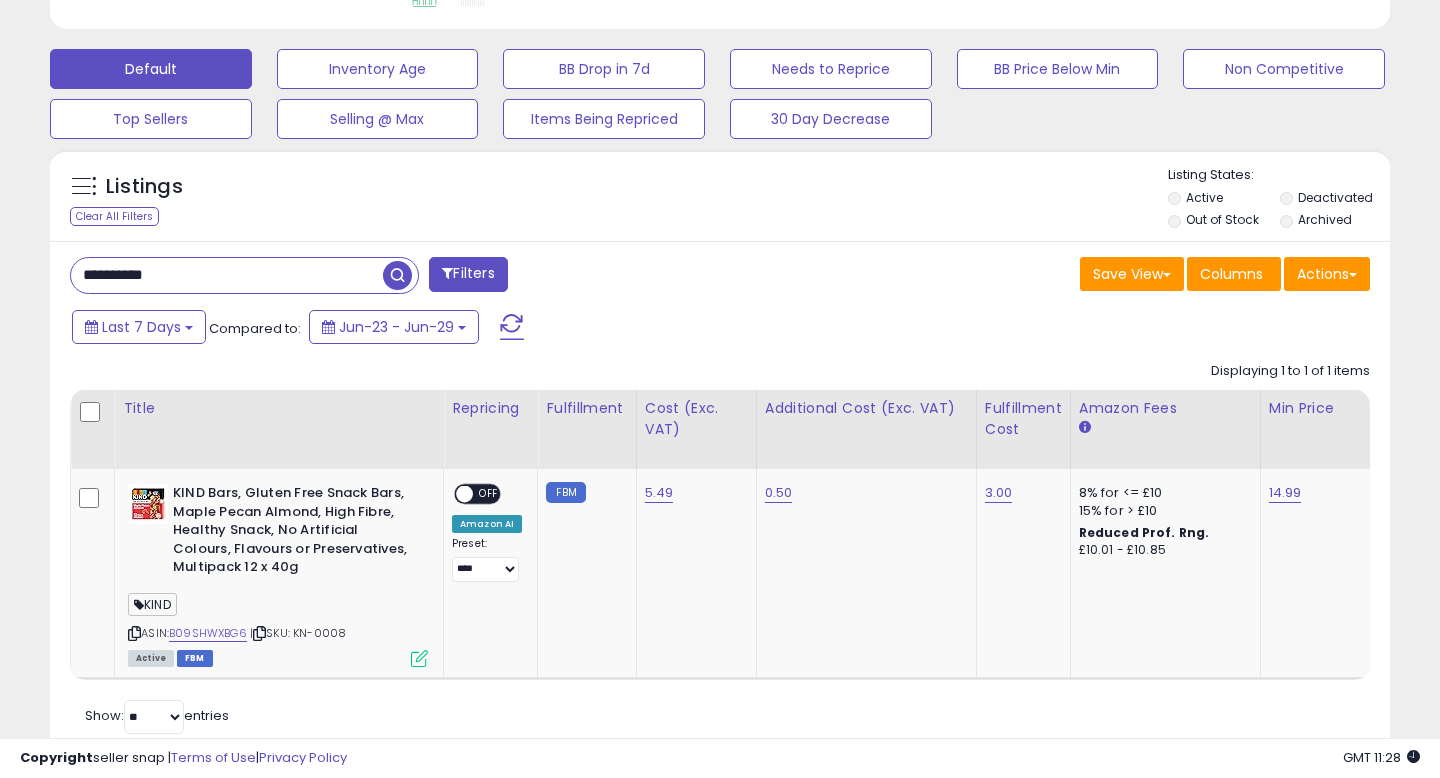 click on "**********" at bounding box center [227, 275] 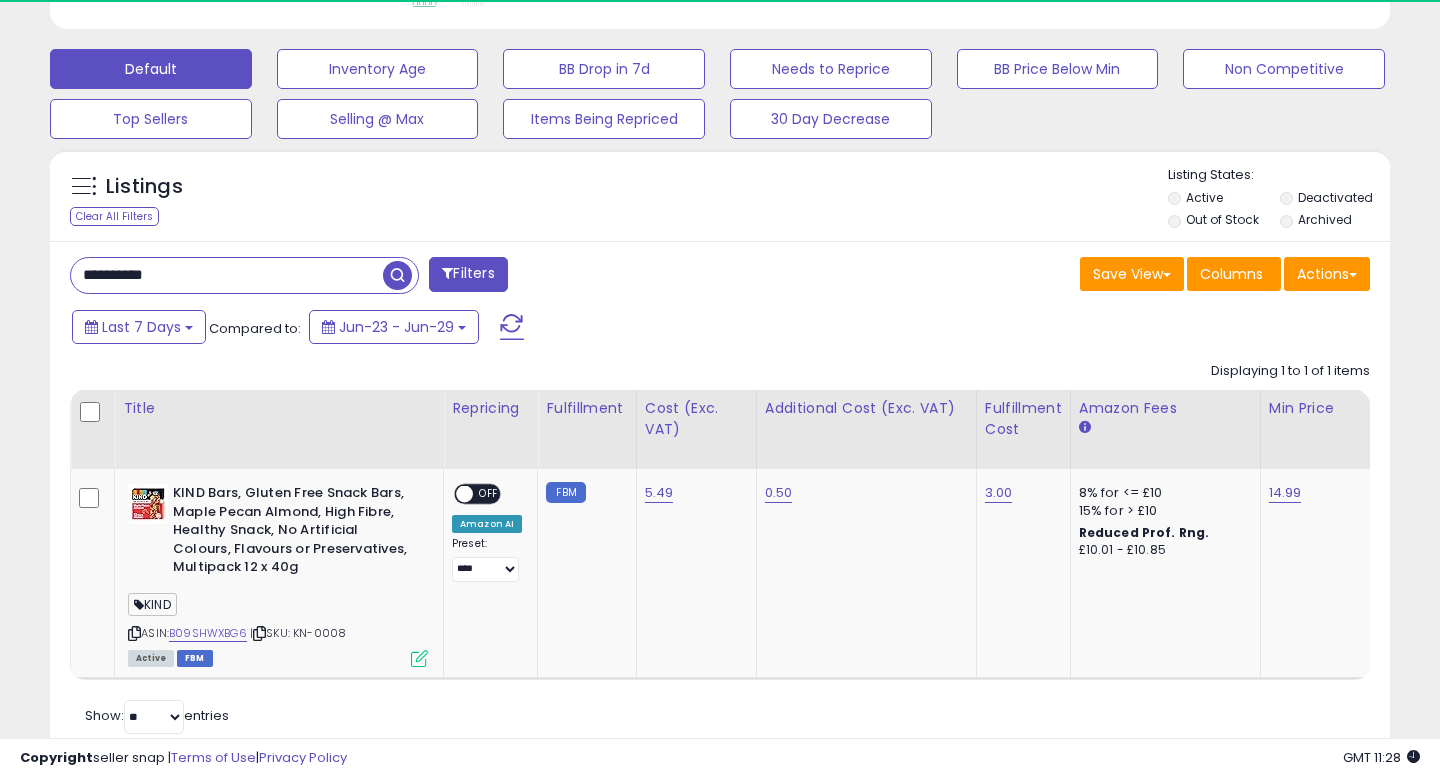 paste 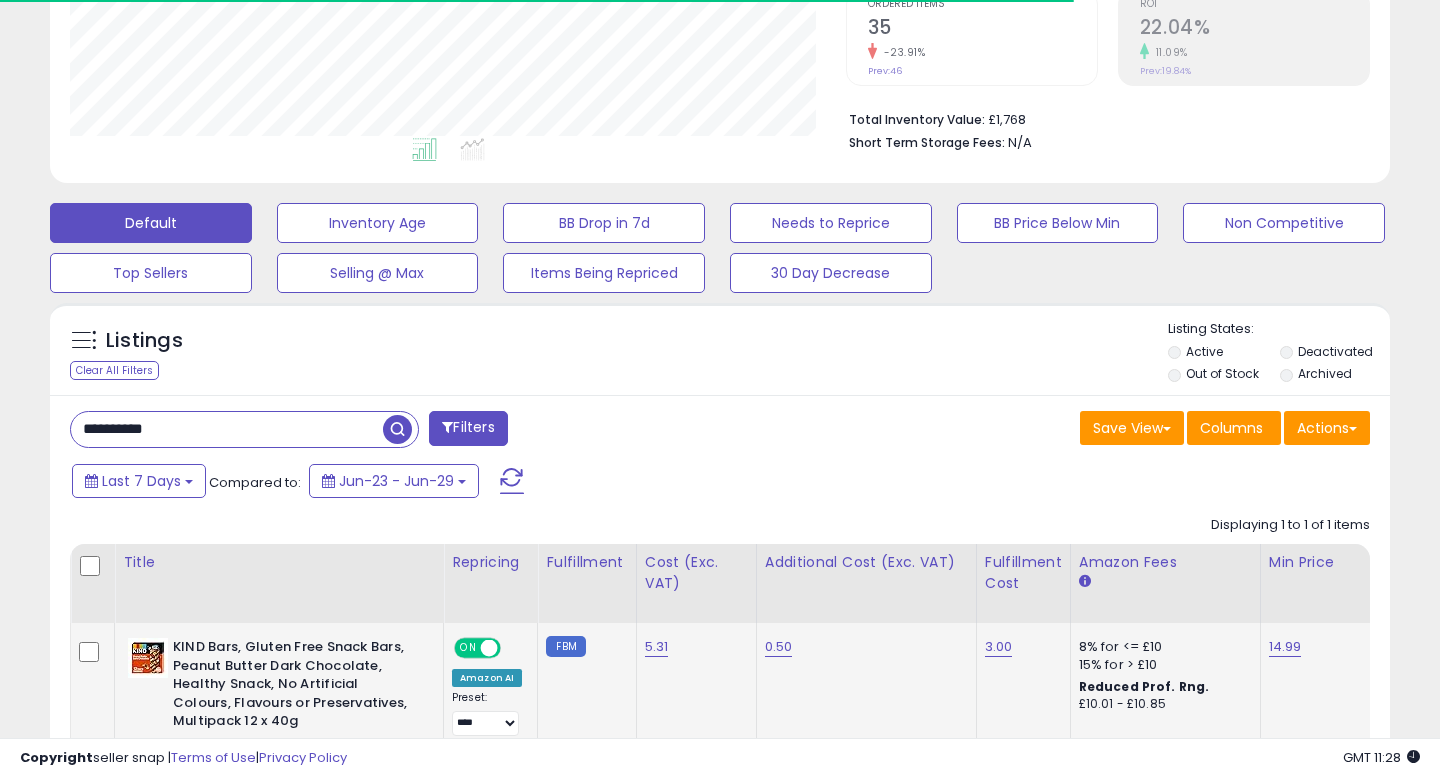 scroll, scrollTop: 581, scrollLeft: 0, axis: vertical 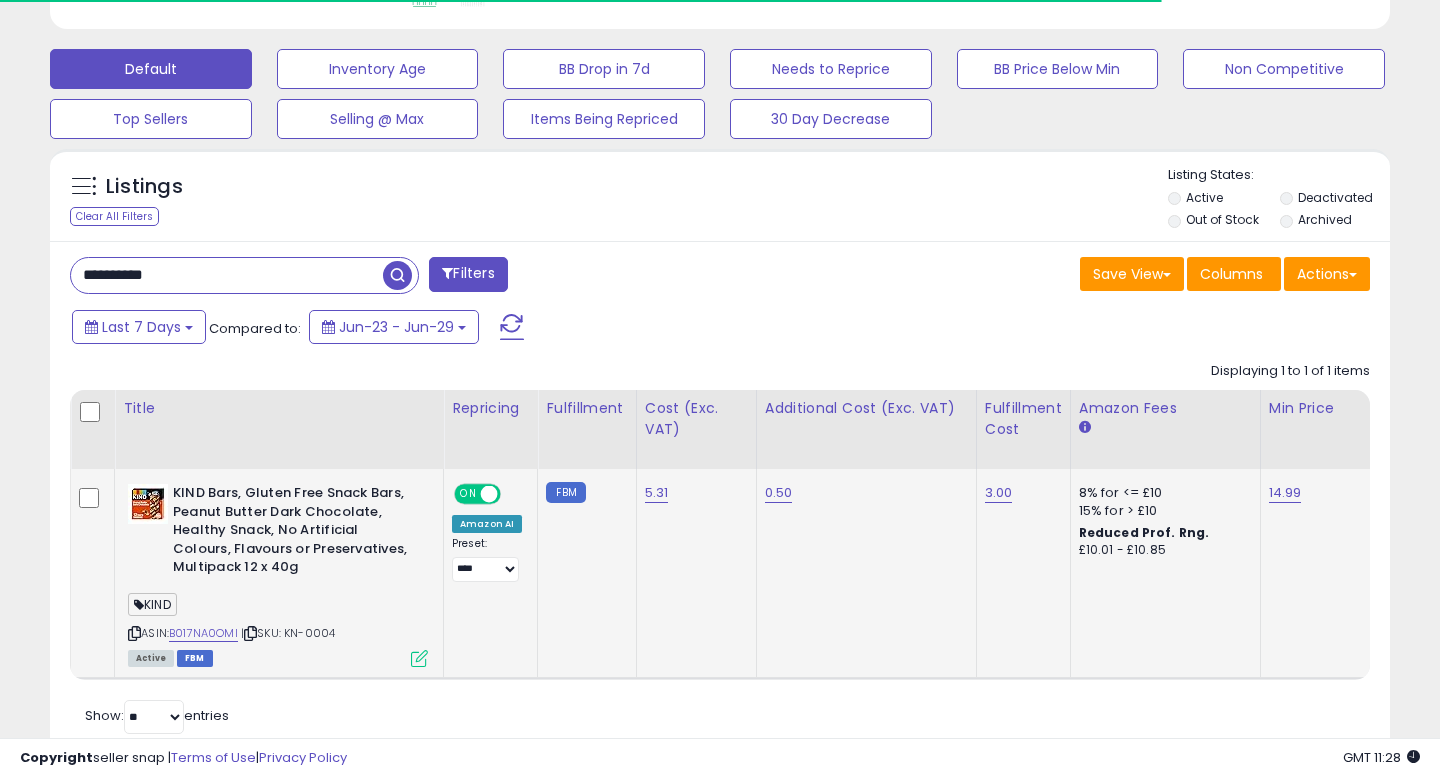 click on "ON" at bounding box center (468, 494) 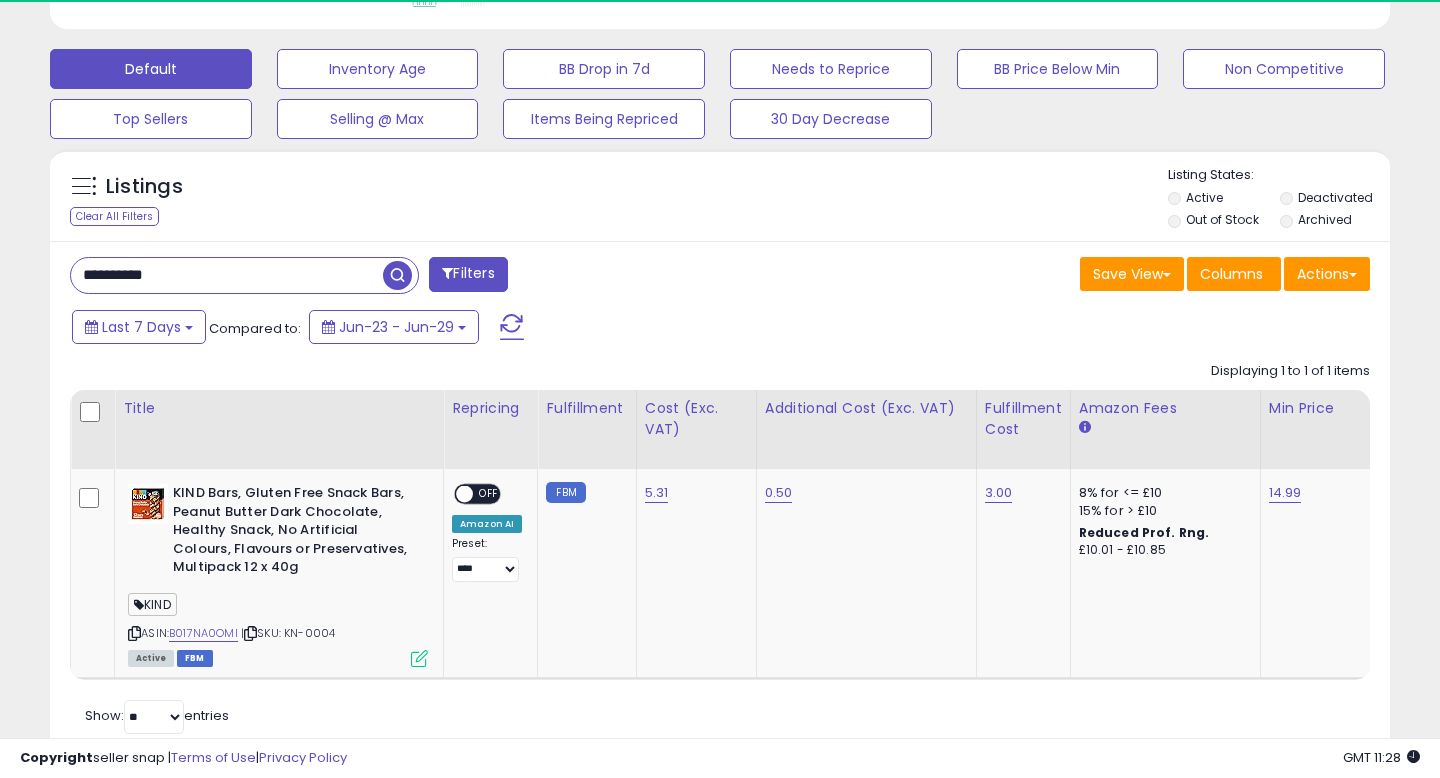 scroll, scrollTop: 999590, scrollLeft: 999224, axis: both 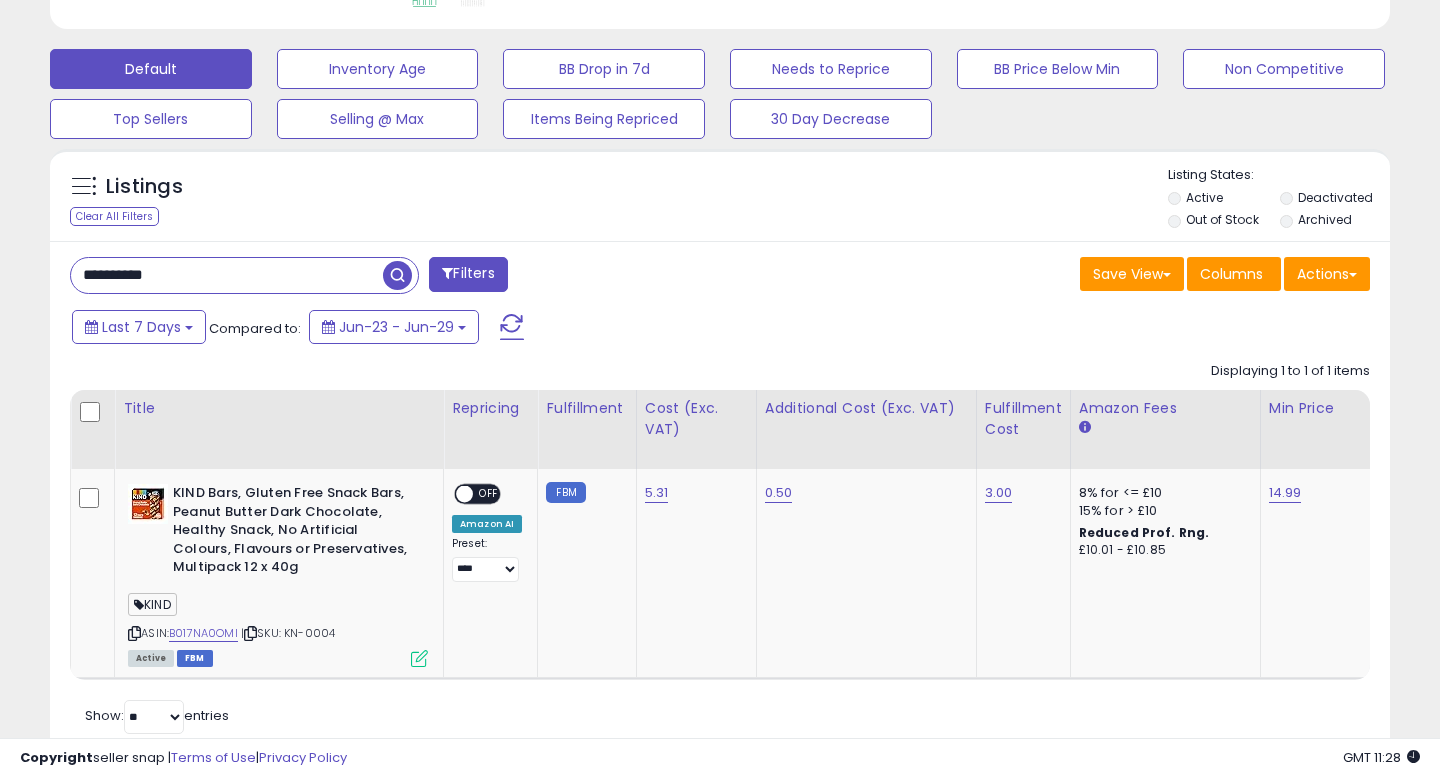 click on "**********" at bounding box center (227, 275) 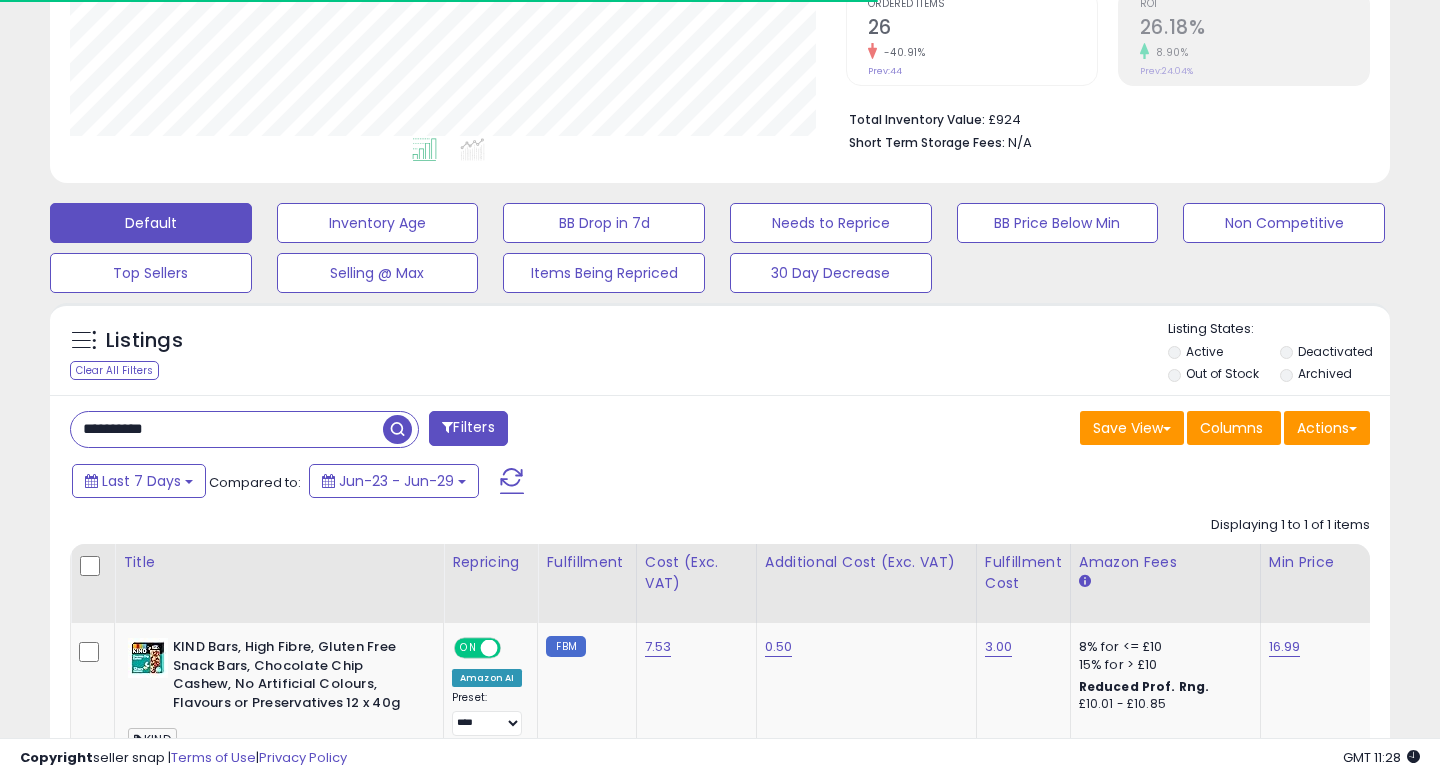 scroll, scrollTop: 581, scrollLeft: 0, axis: vertical 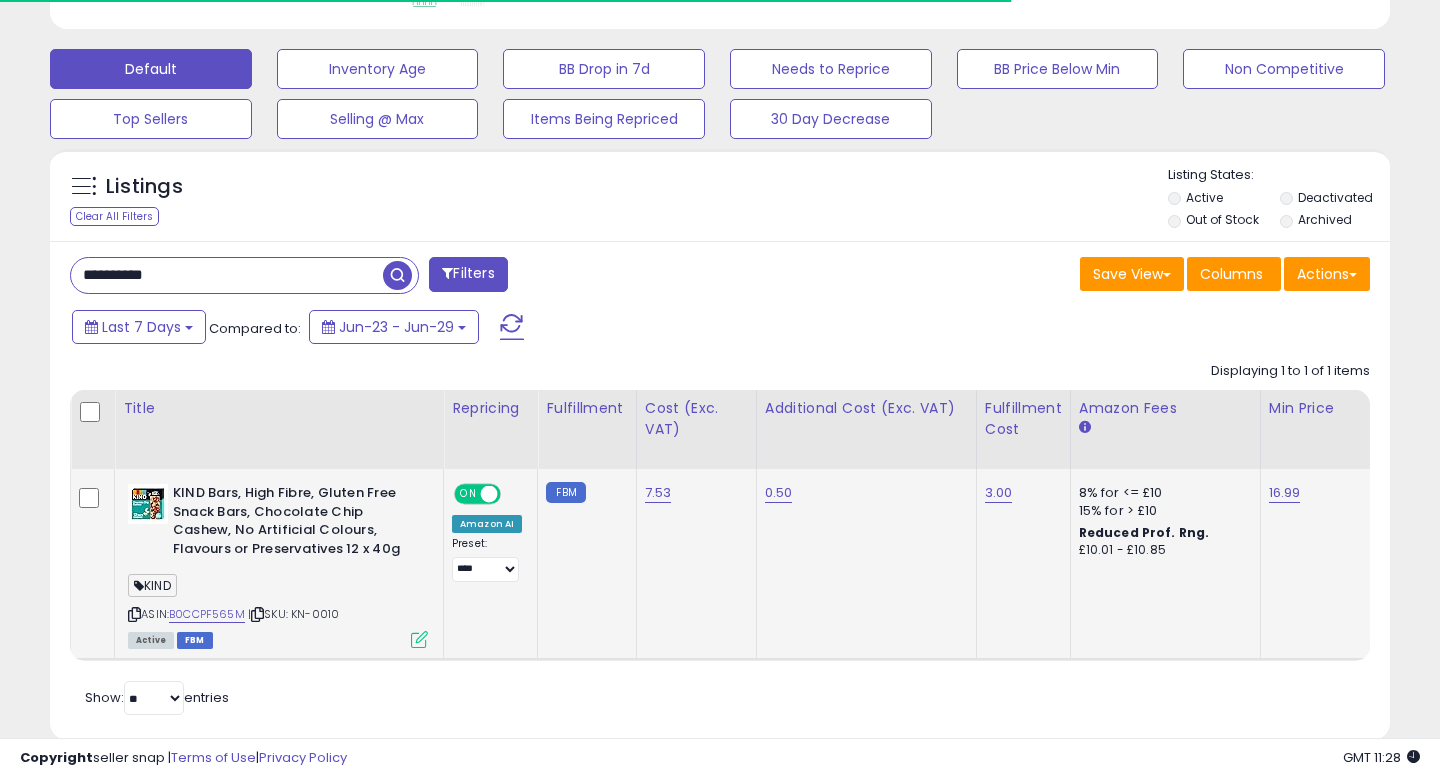 click on "ON" at bounding box center (468, 494) 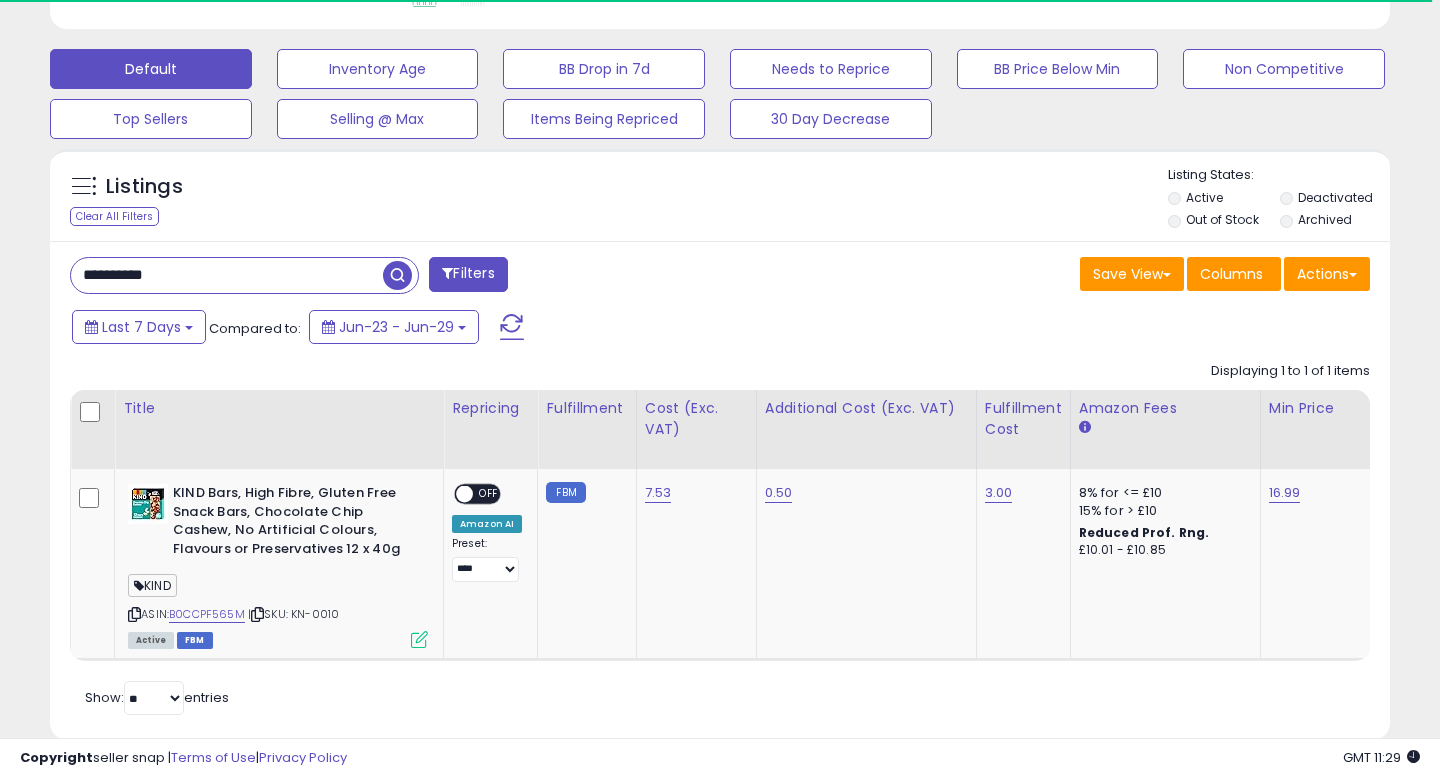 scroll, scrollTop: 999590, scrollLeft: 999224, axis: both 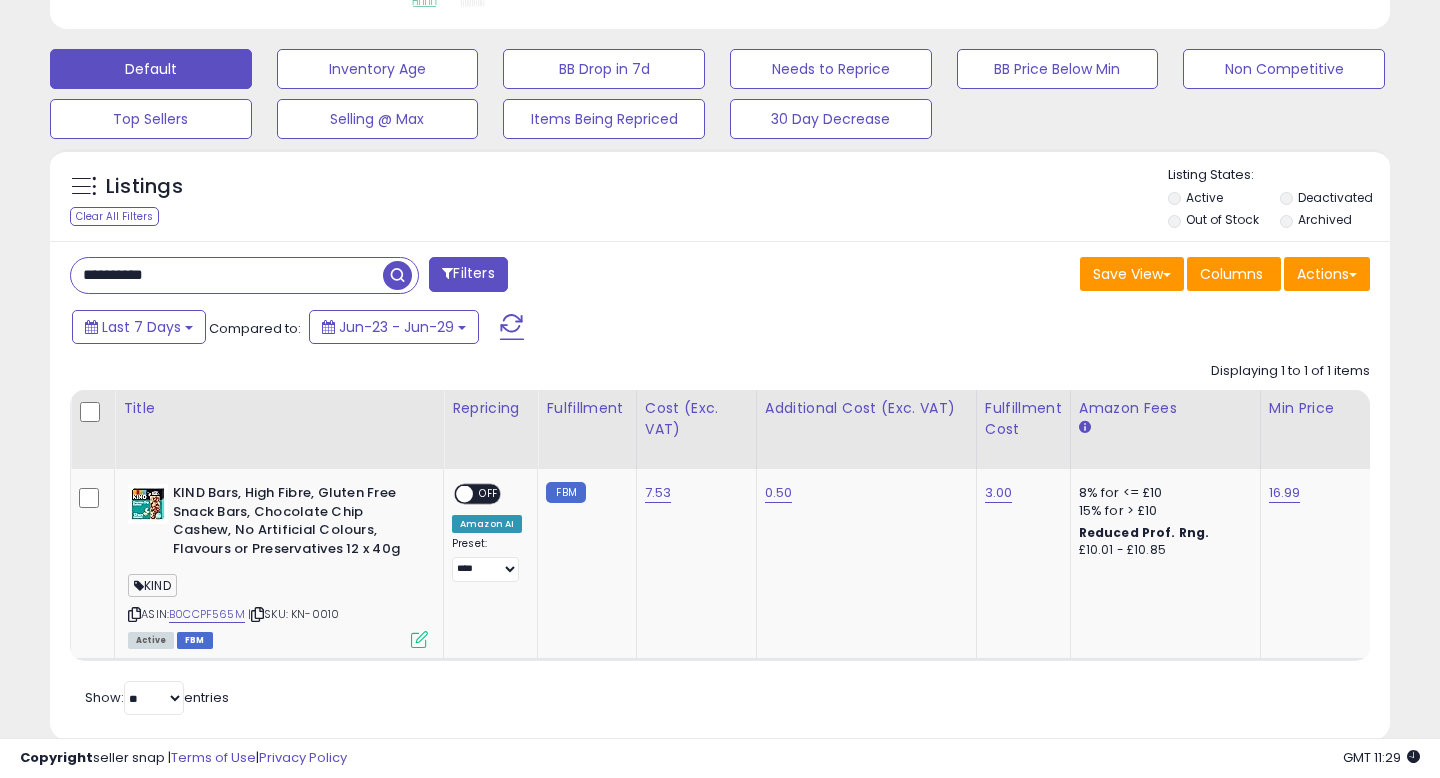 click on "**********" at bounding box center [227, 275] 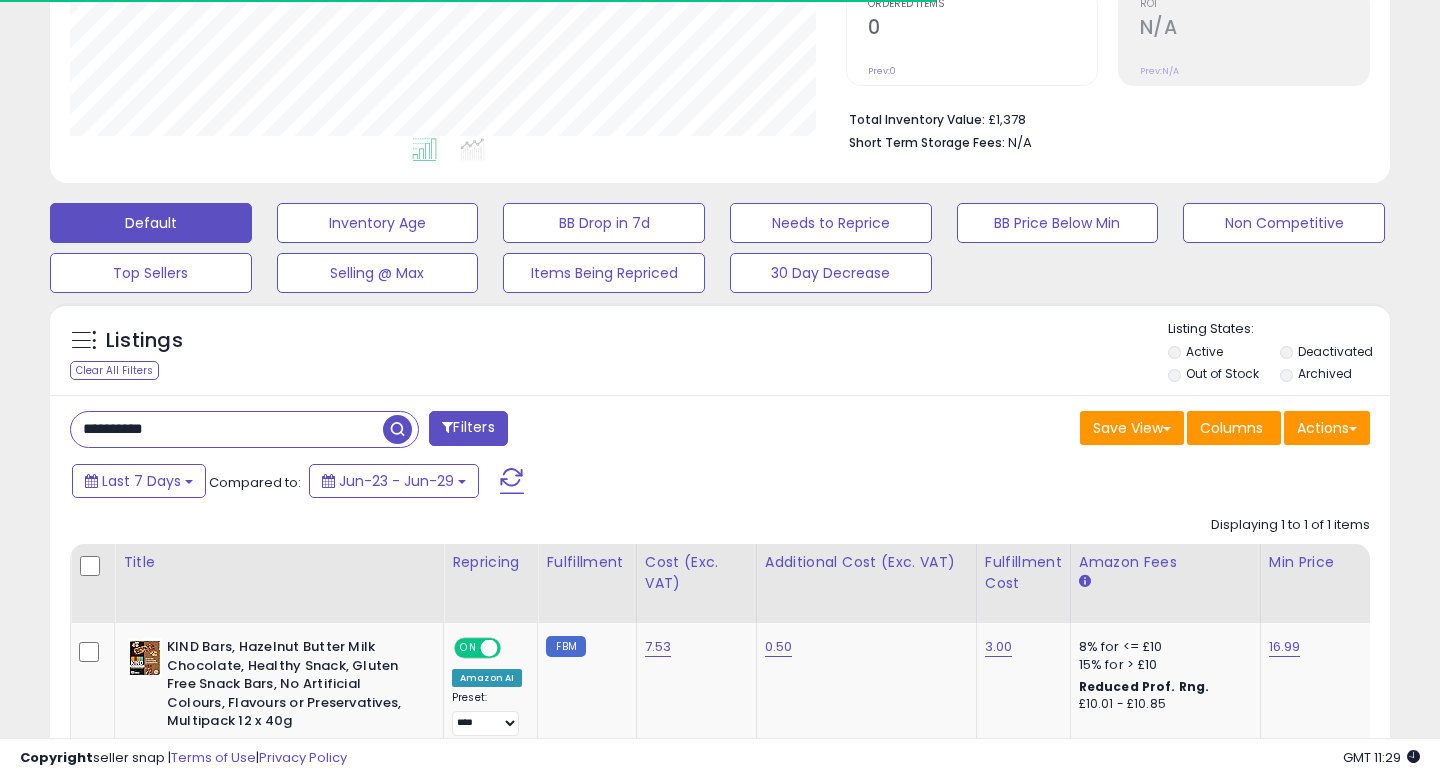 scroll, scrollTop: 581, scrollLeft: 0, axis: vertical 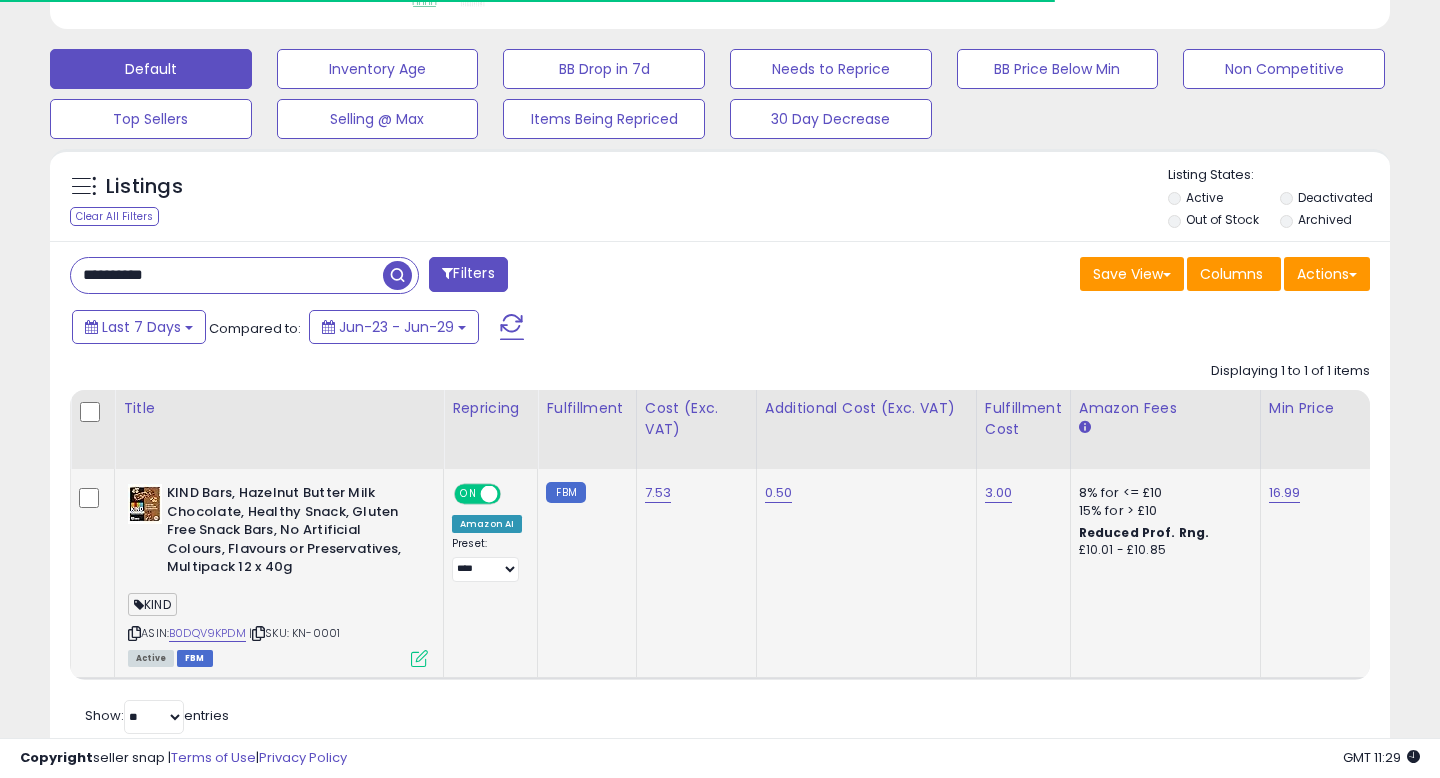 click on "ON" at bounding box center (468, 494) 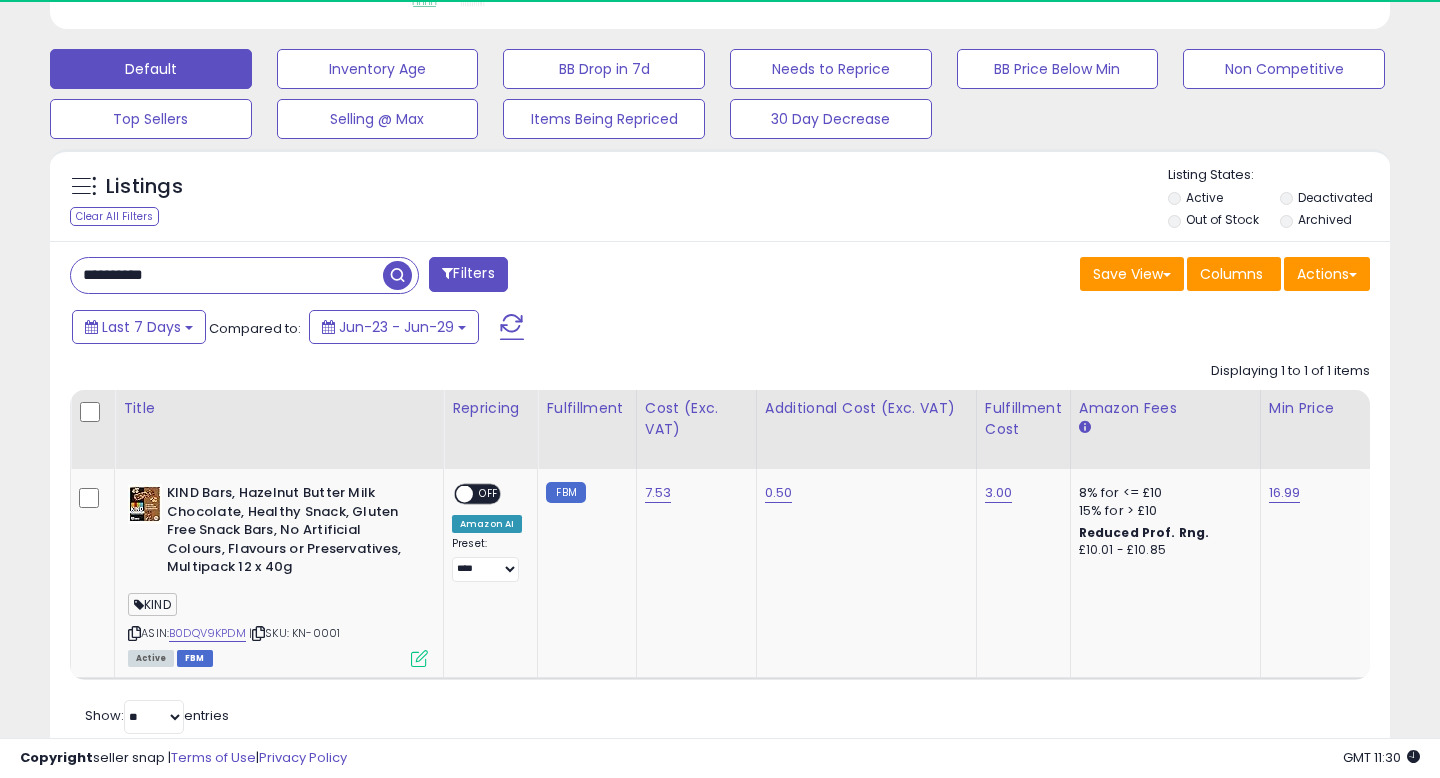 scroll, scrollTop: 999590, scrollLeft: 999224, axis: both 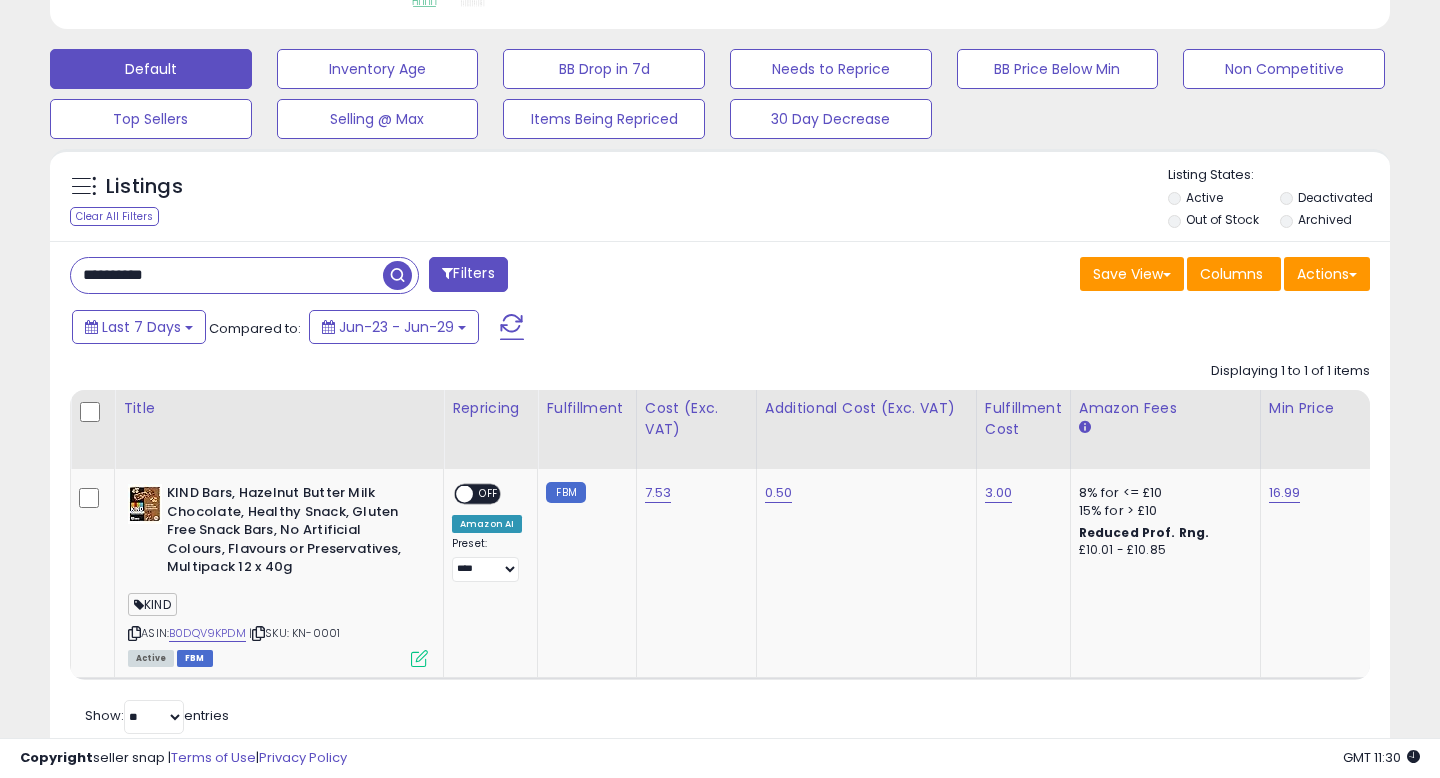 click on "**********" at bounding box center [227, 275] 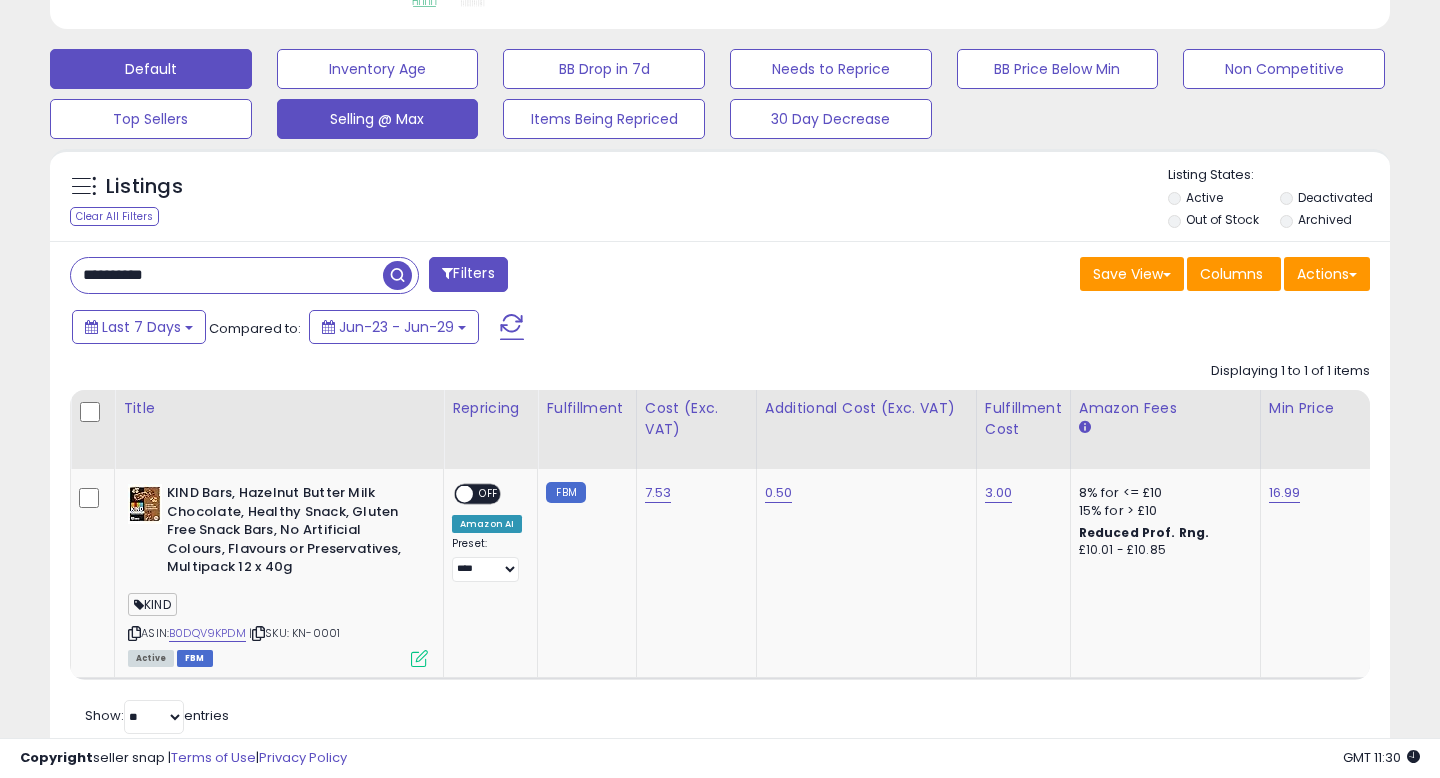 click at bounding box center (397, 275) 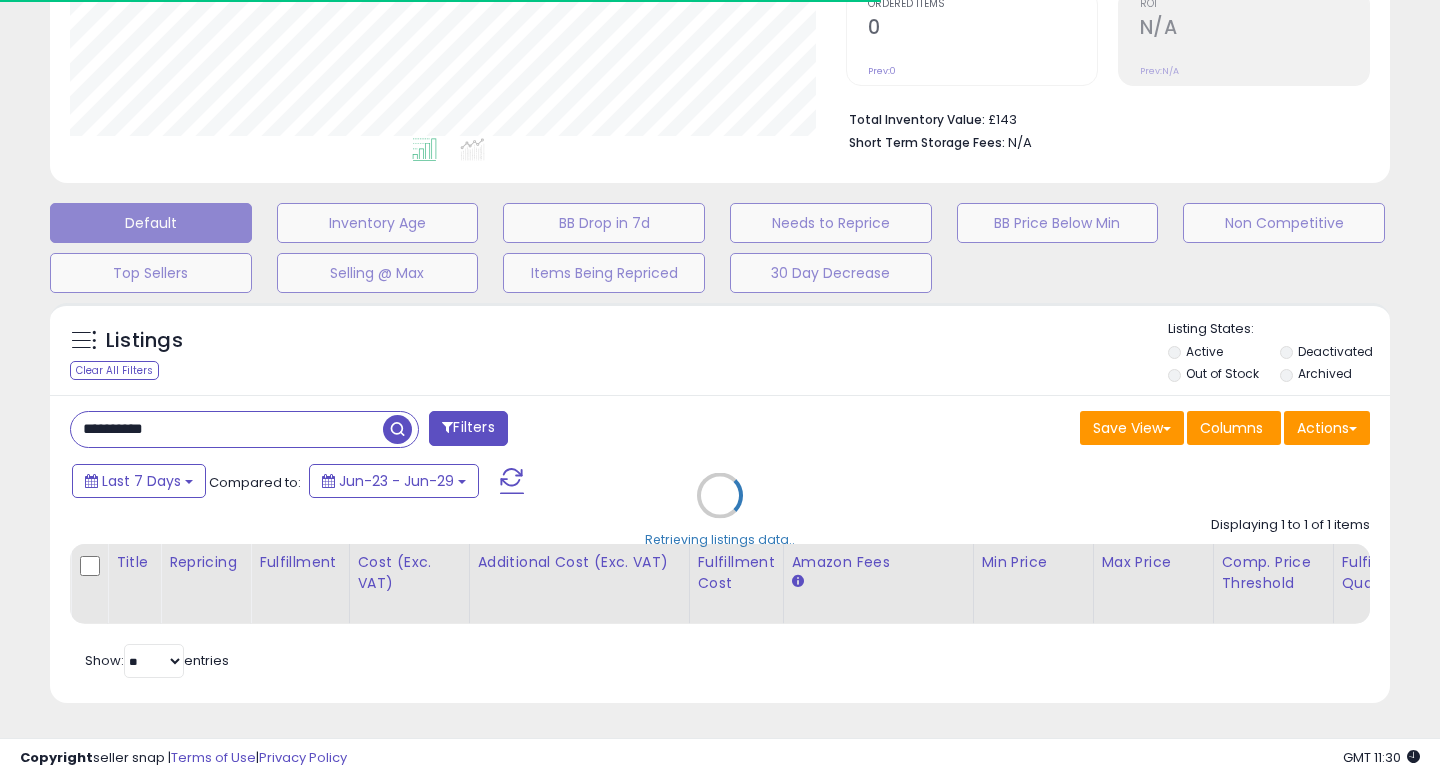 scroll, scrollTop: 581, scrollLeft: 0, axis: vertical 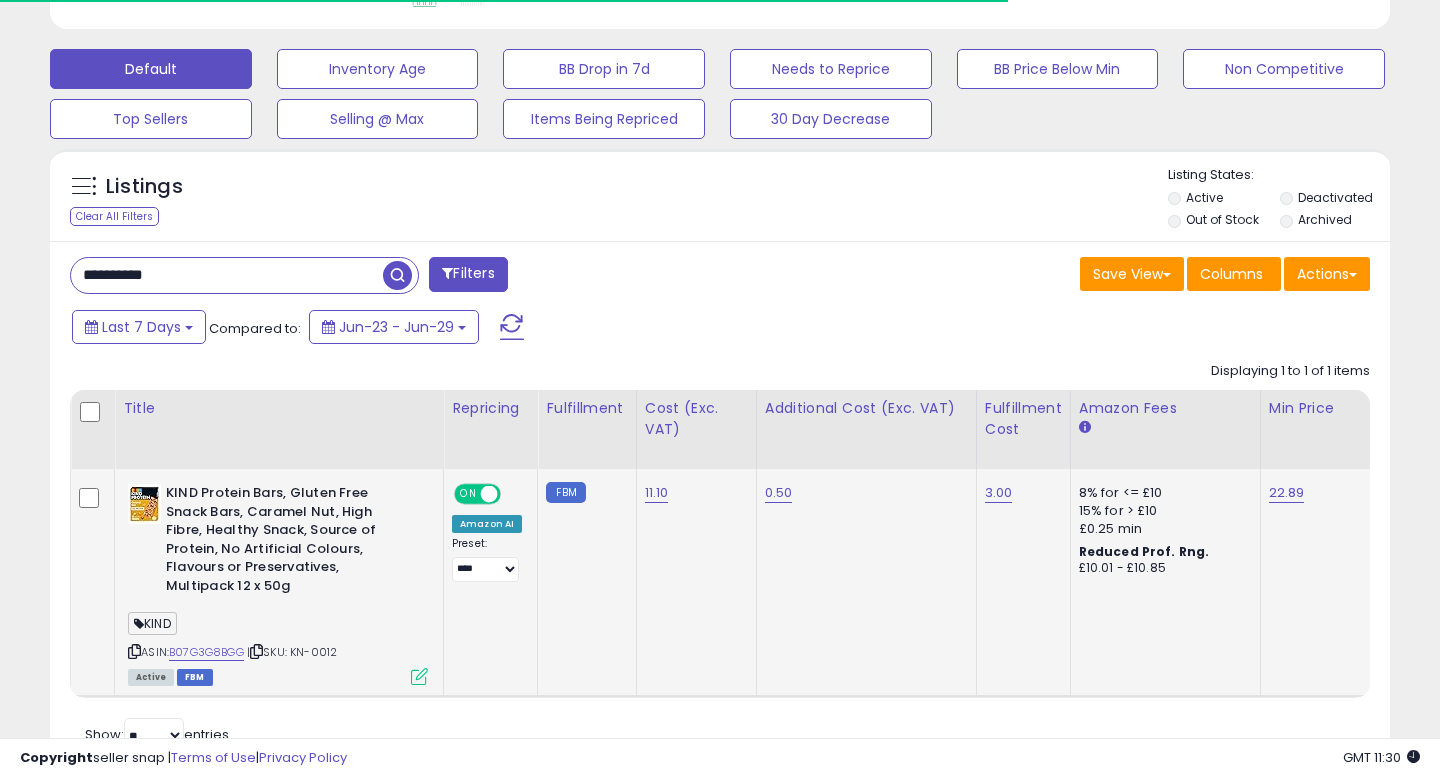 click on "**********" at bounding box center (2939, 583) 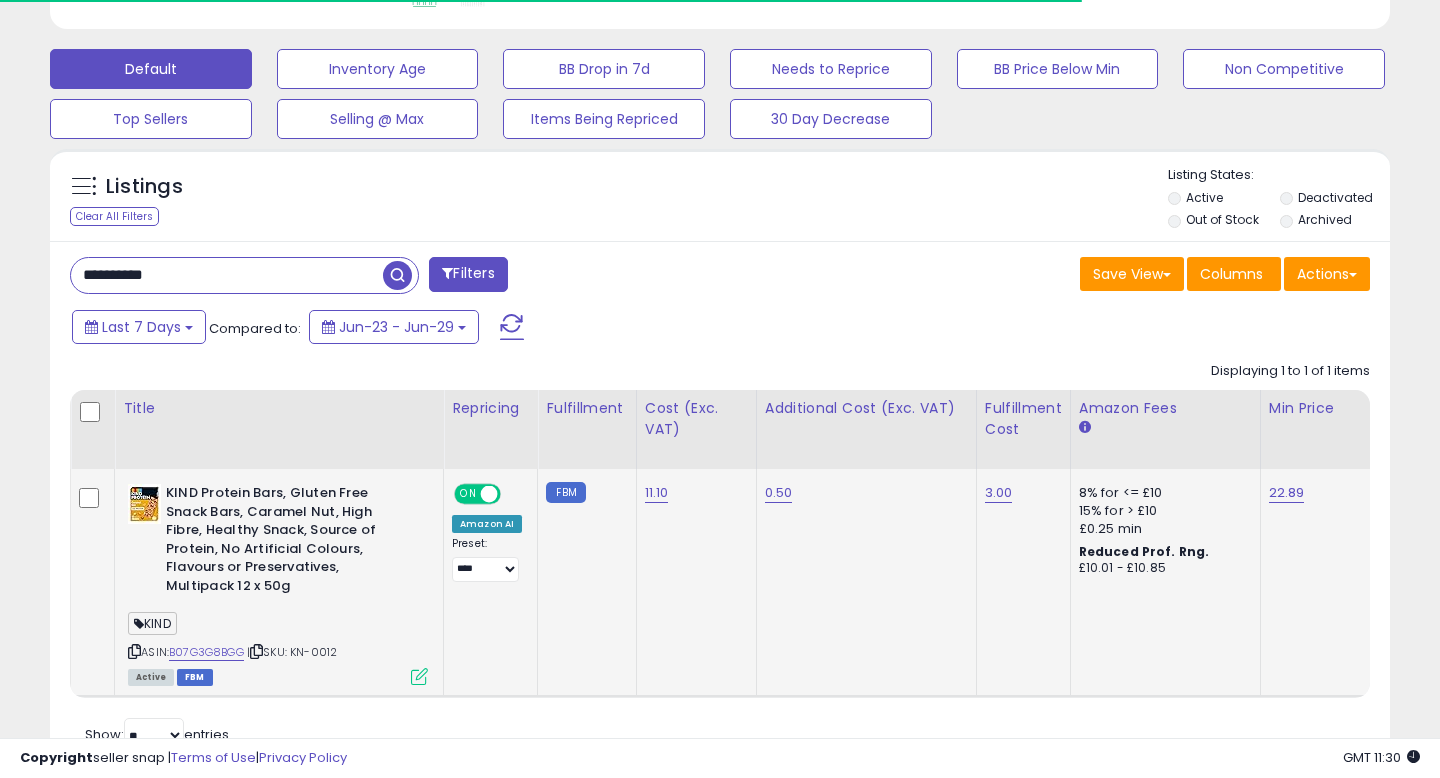click on "ON" at bounding box center [468, 494] 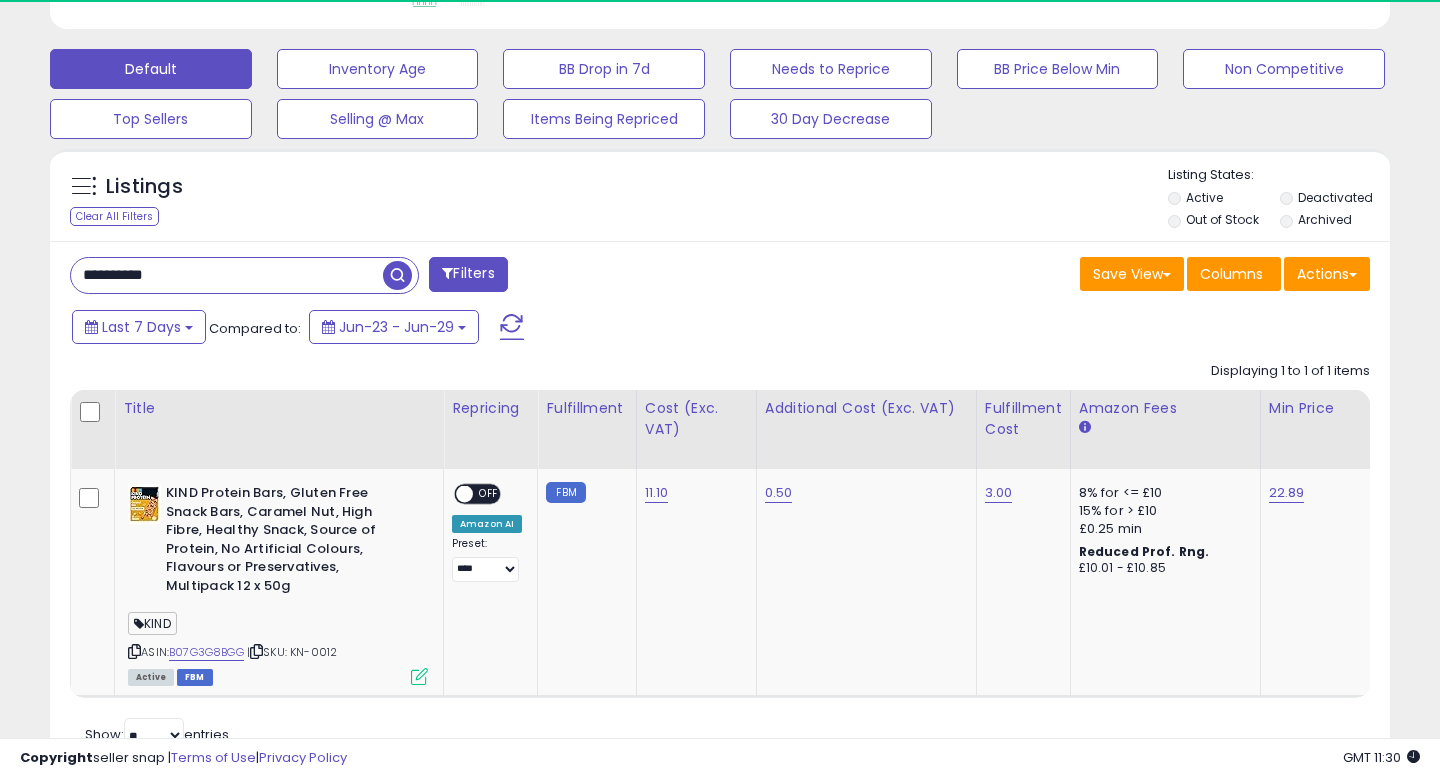 scroll, scrollTop: 999590, scrollLeft: 999224, axis: both 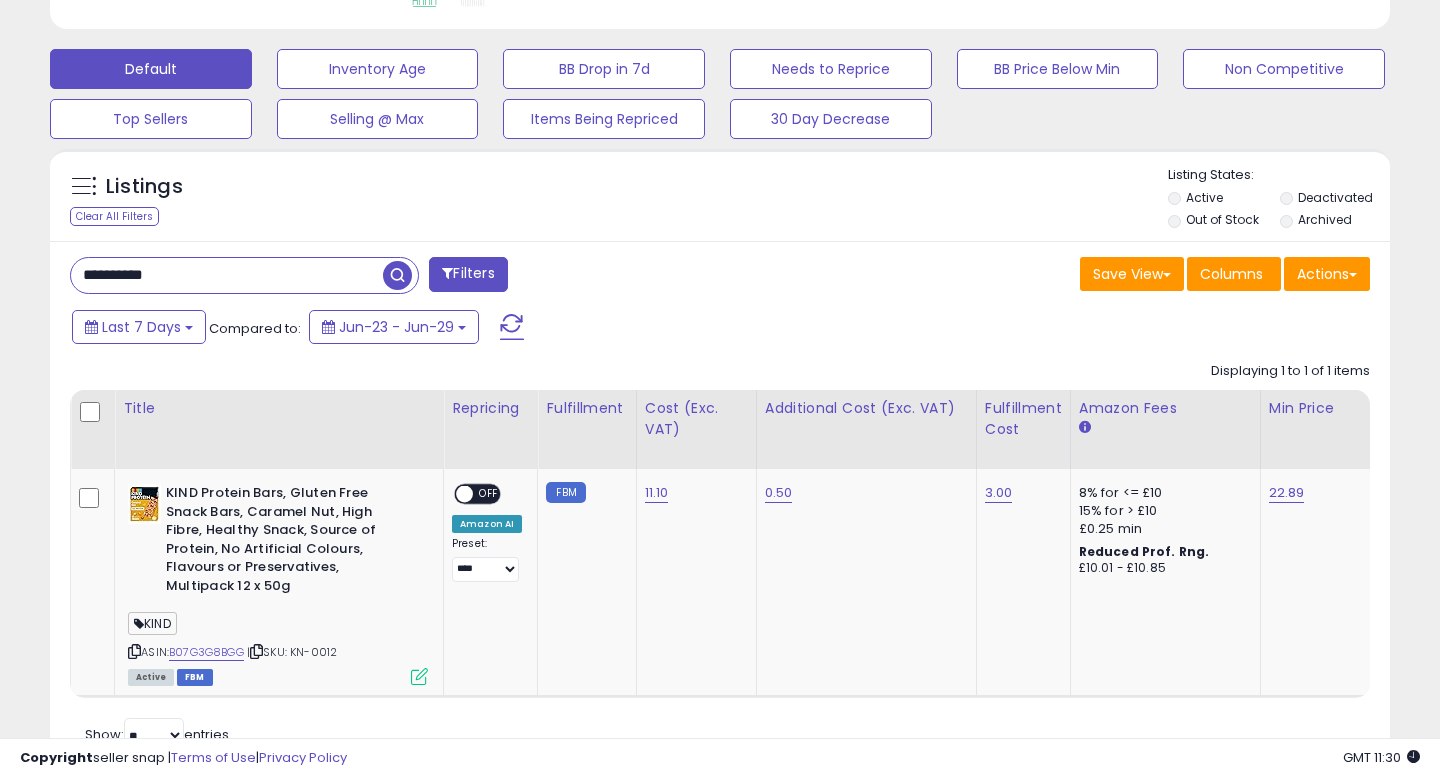 click on "**********" at bounding box center (227, 275) 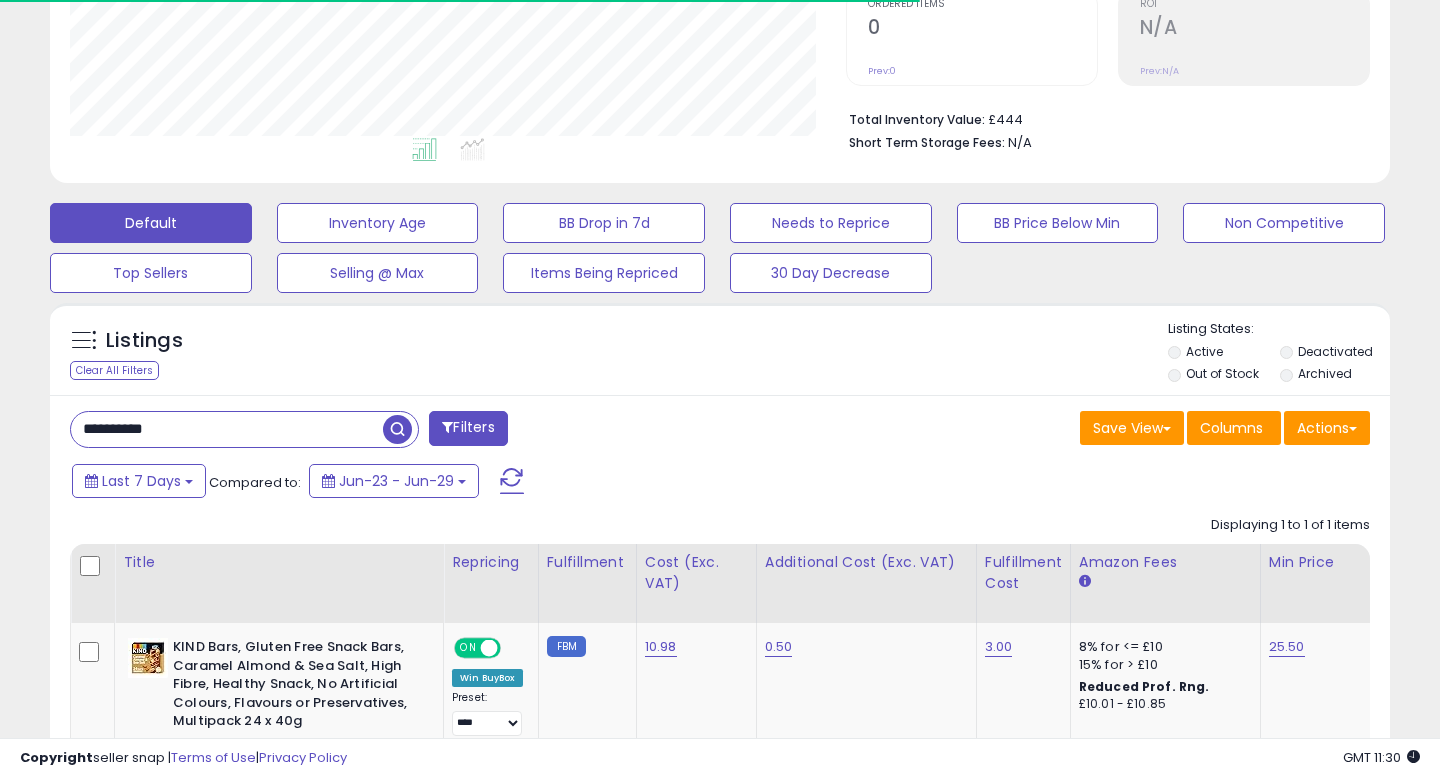 scroll, scrollTop: 581, scrollLeft: 0, axis: vertical 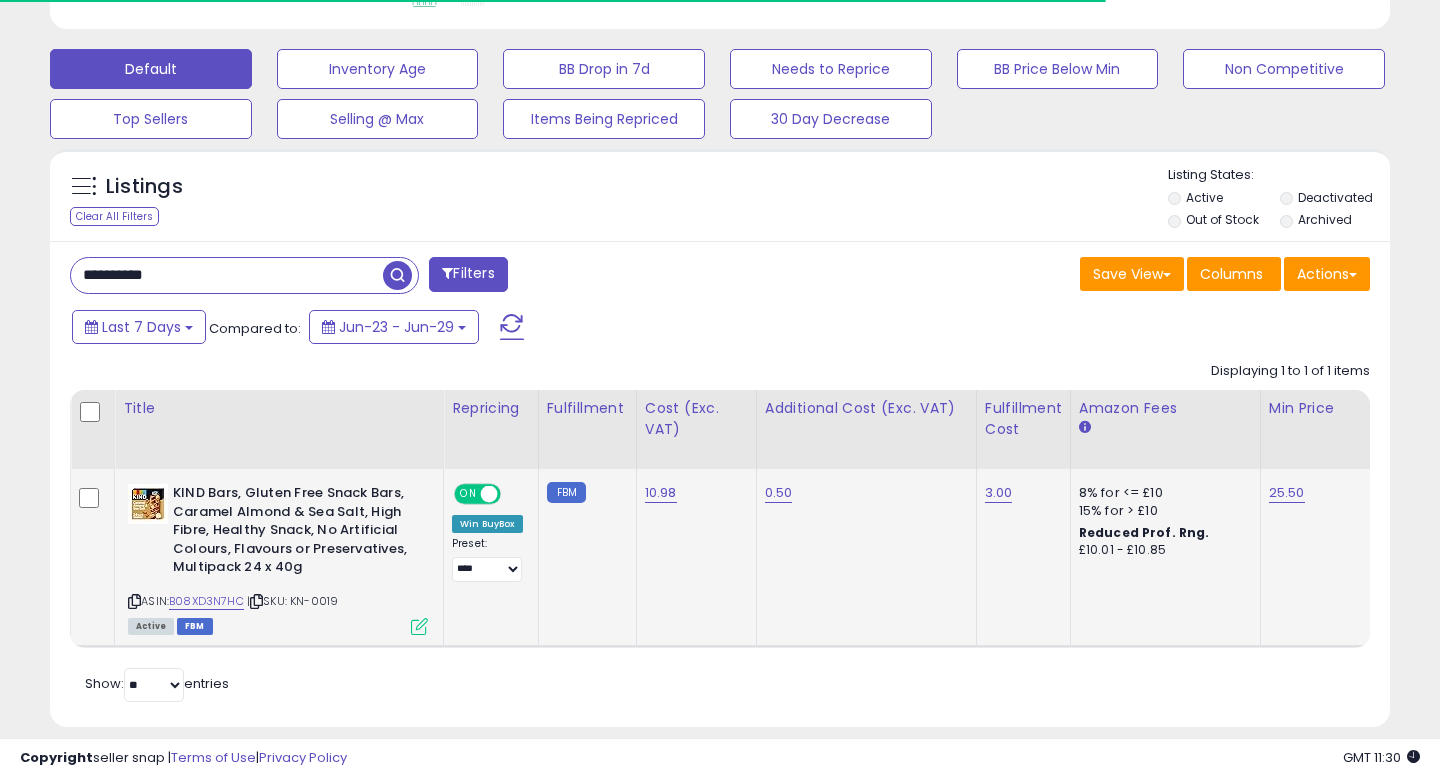 click on "ON" at bounding box center (468, 494) 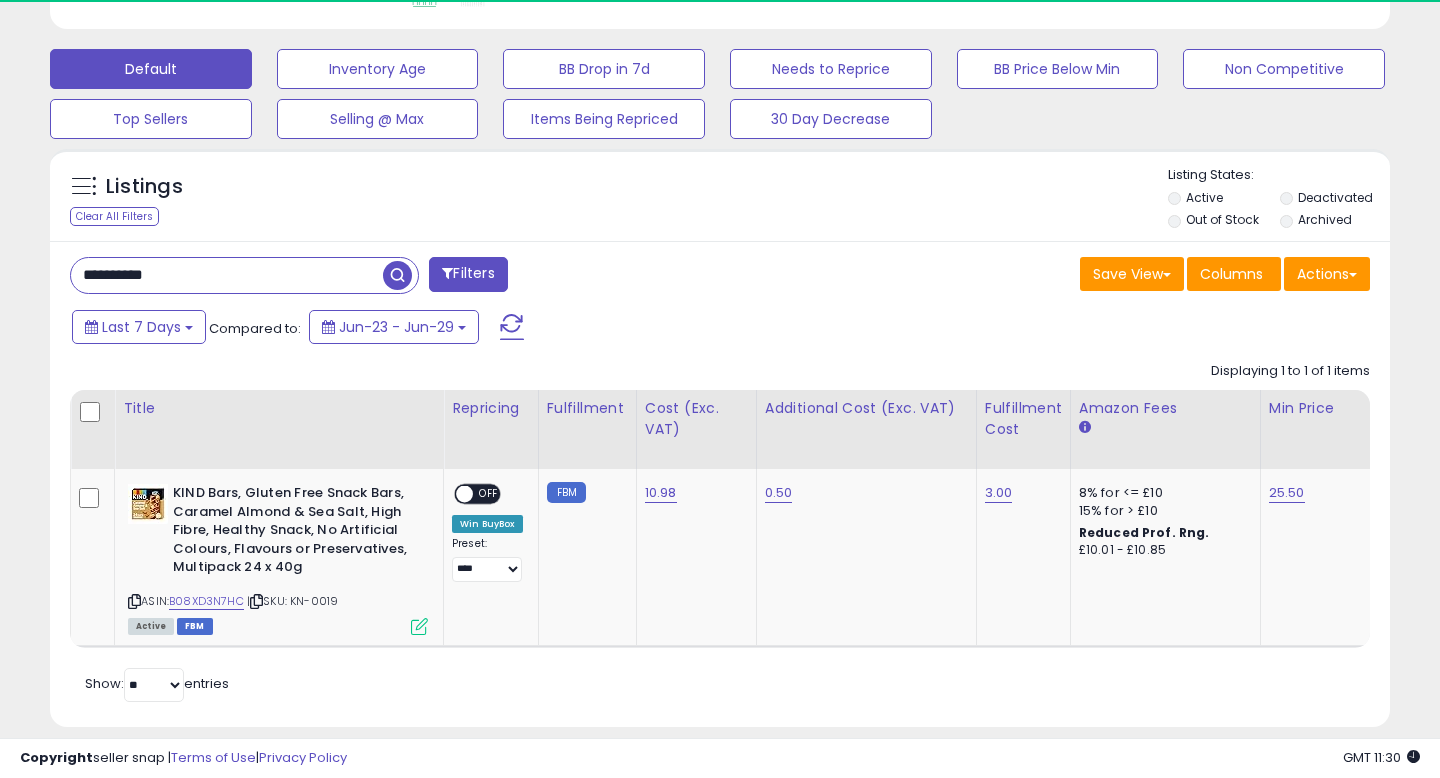 scroll, scrollTop: 999590, scrollLeft: 999224, axis: both 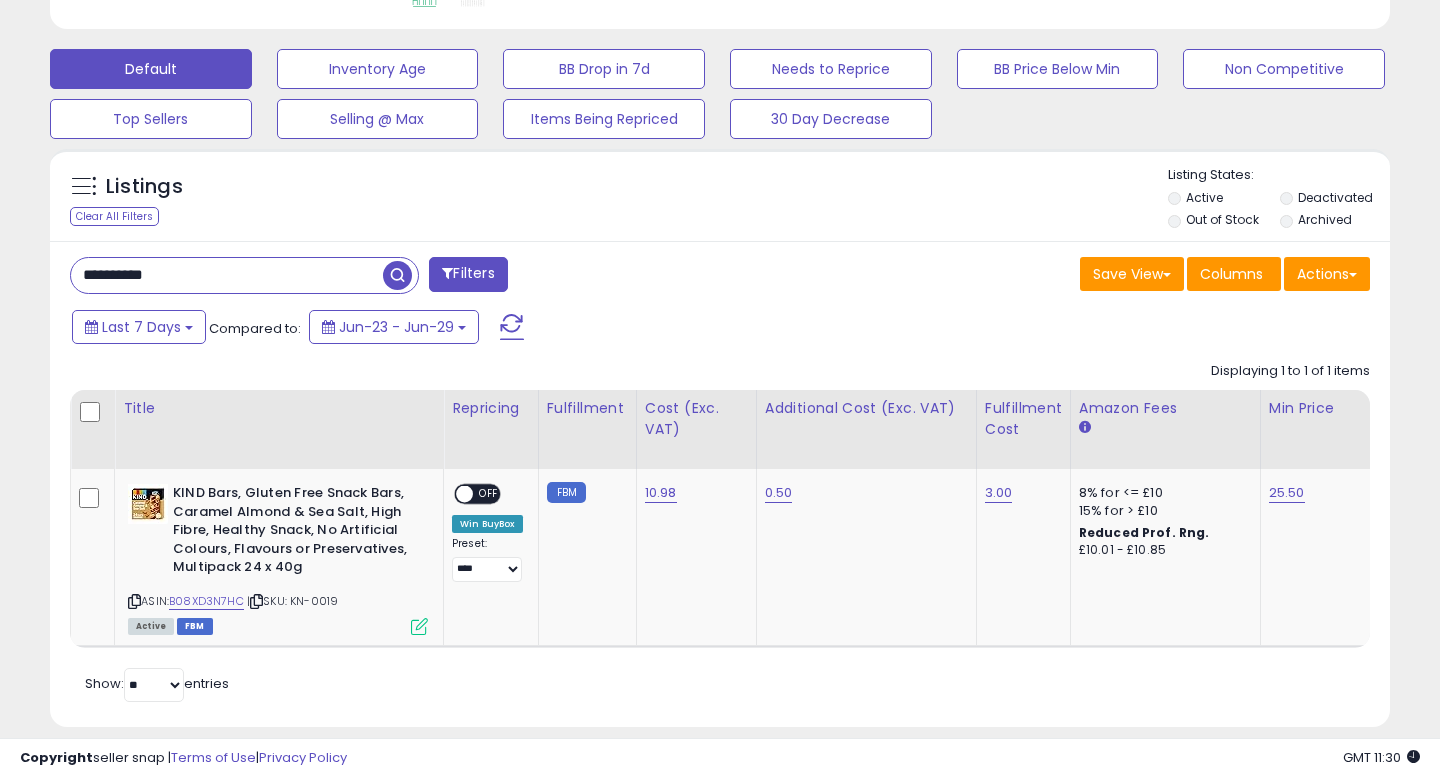 click on "**********" at bounding box center [227, 275] 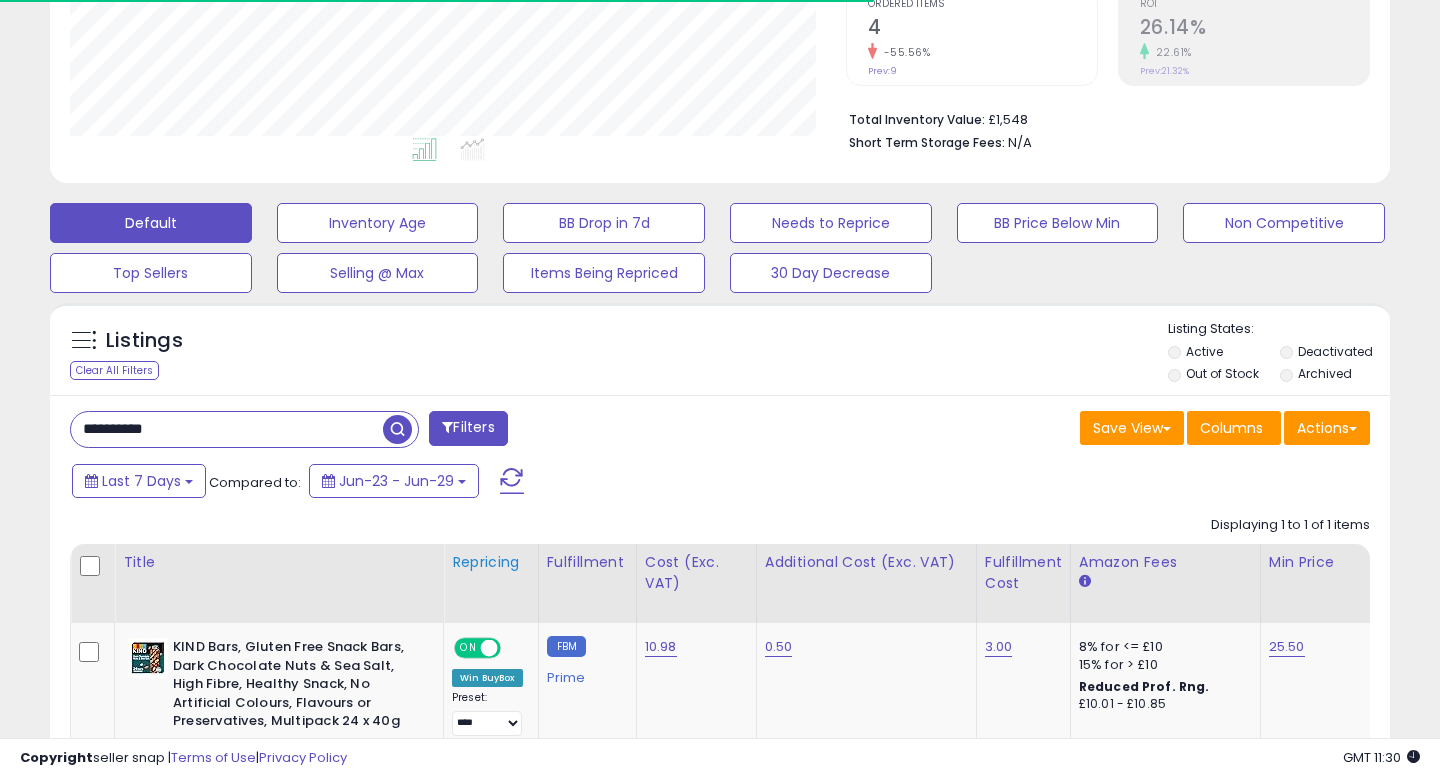 scroll, scrollTop: 581, scrollLeft: 0, axis: vertical 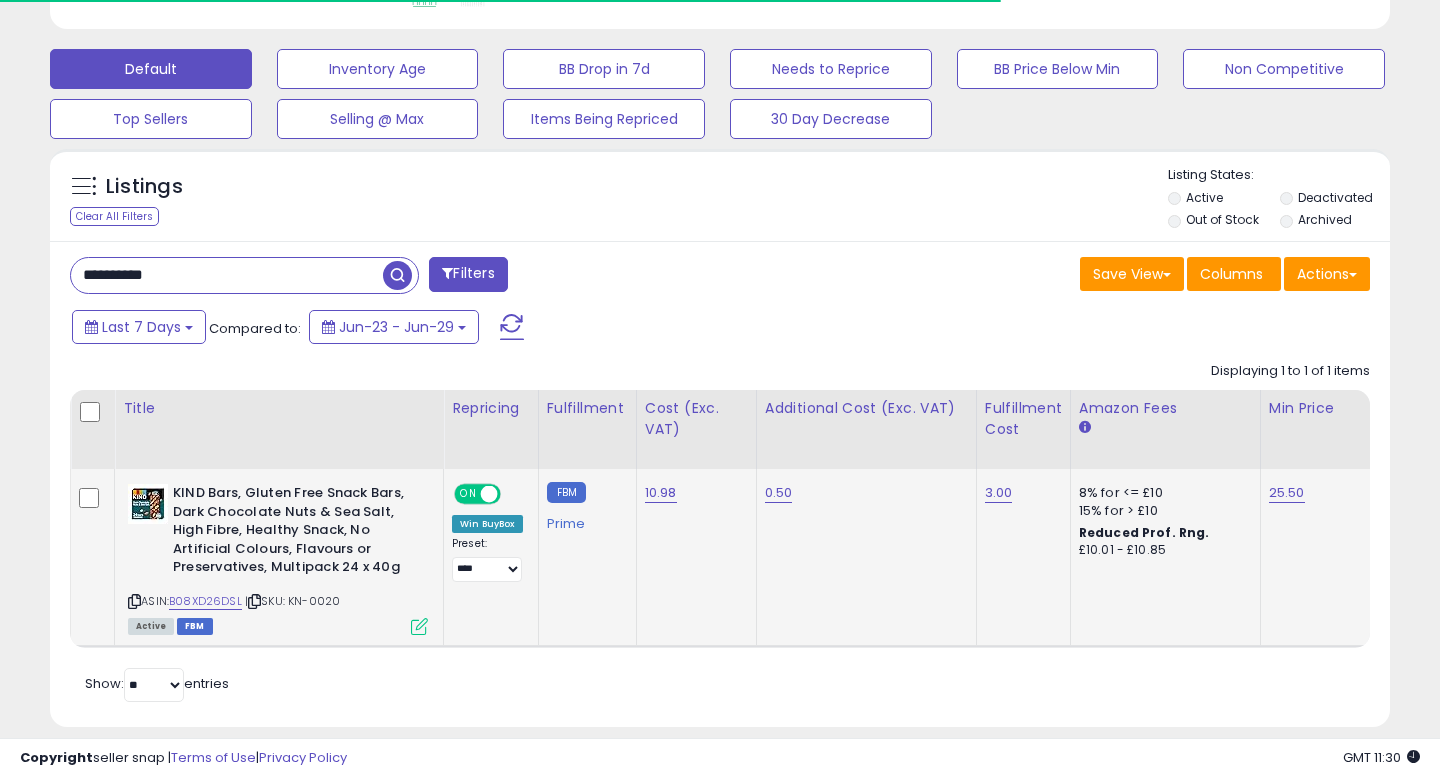 click on "ON" at bounding box center [468, 494] 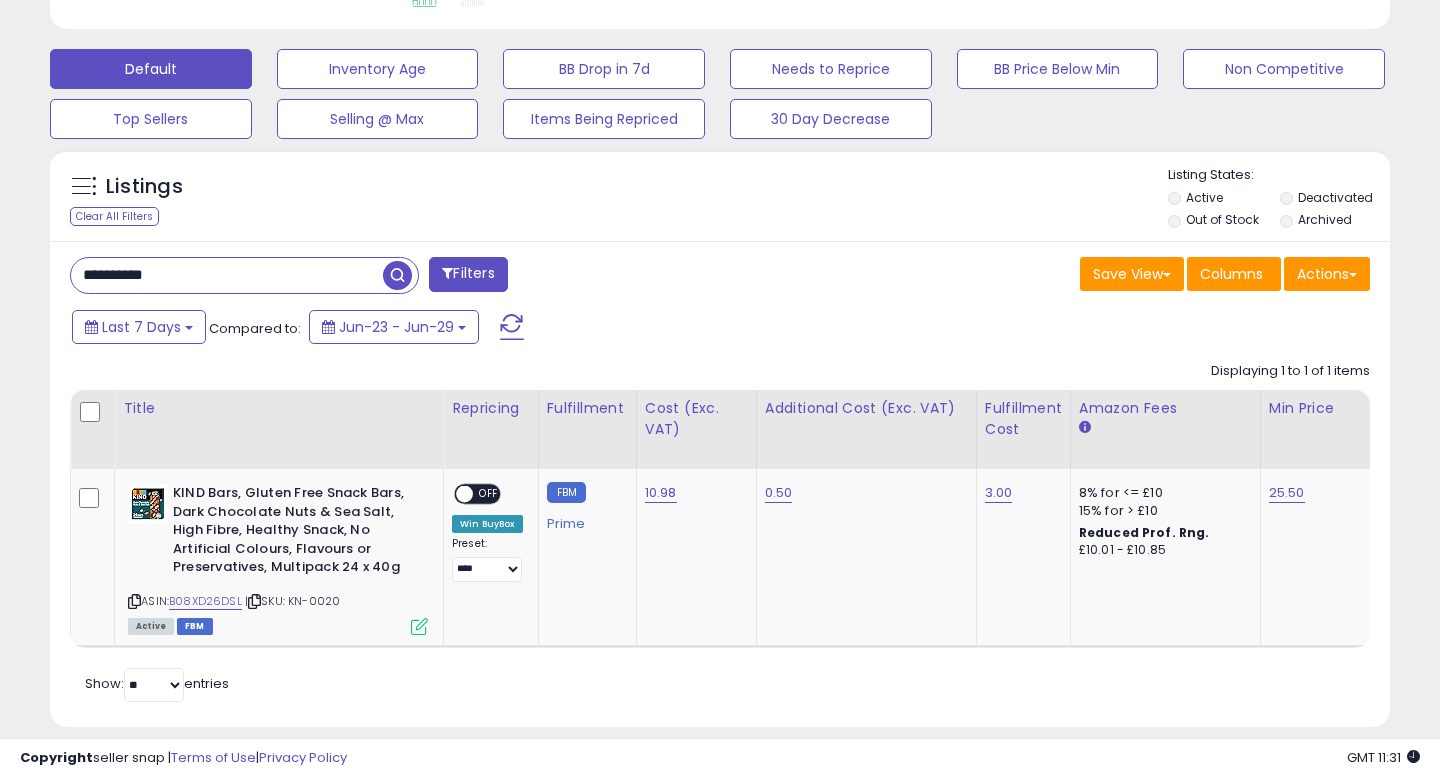 scroll, scrollTop: 999590, scrollLeft: 999224, axis: both 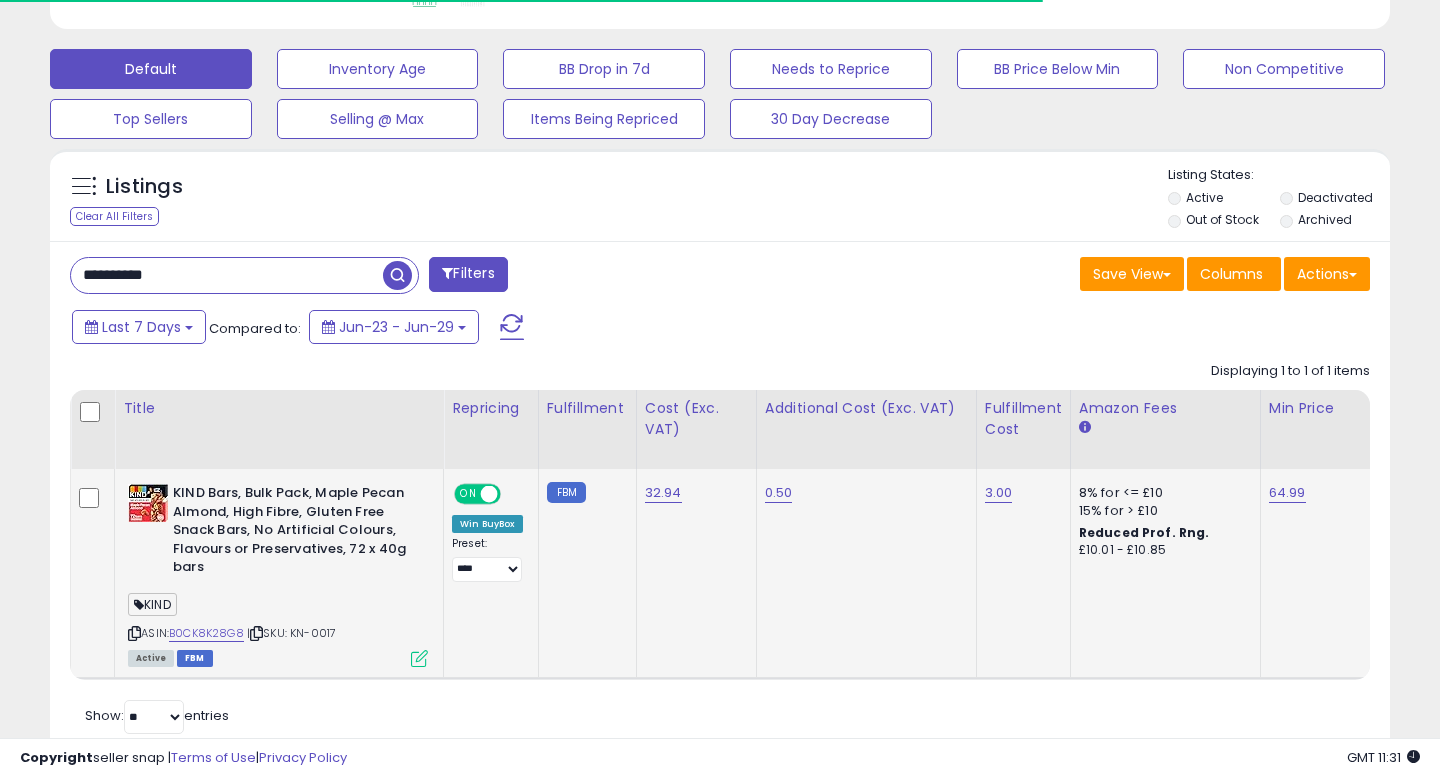 click on "ON   OFF" at bounding box center [477, 494] 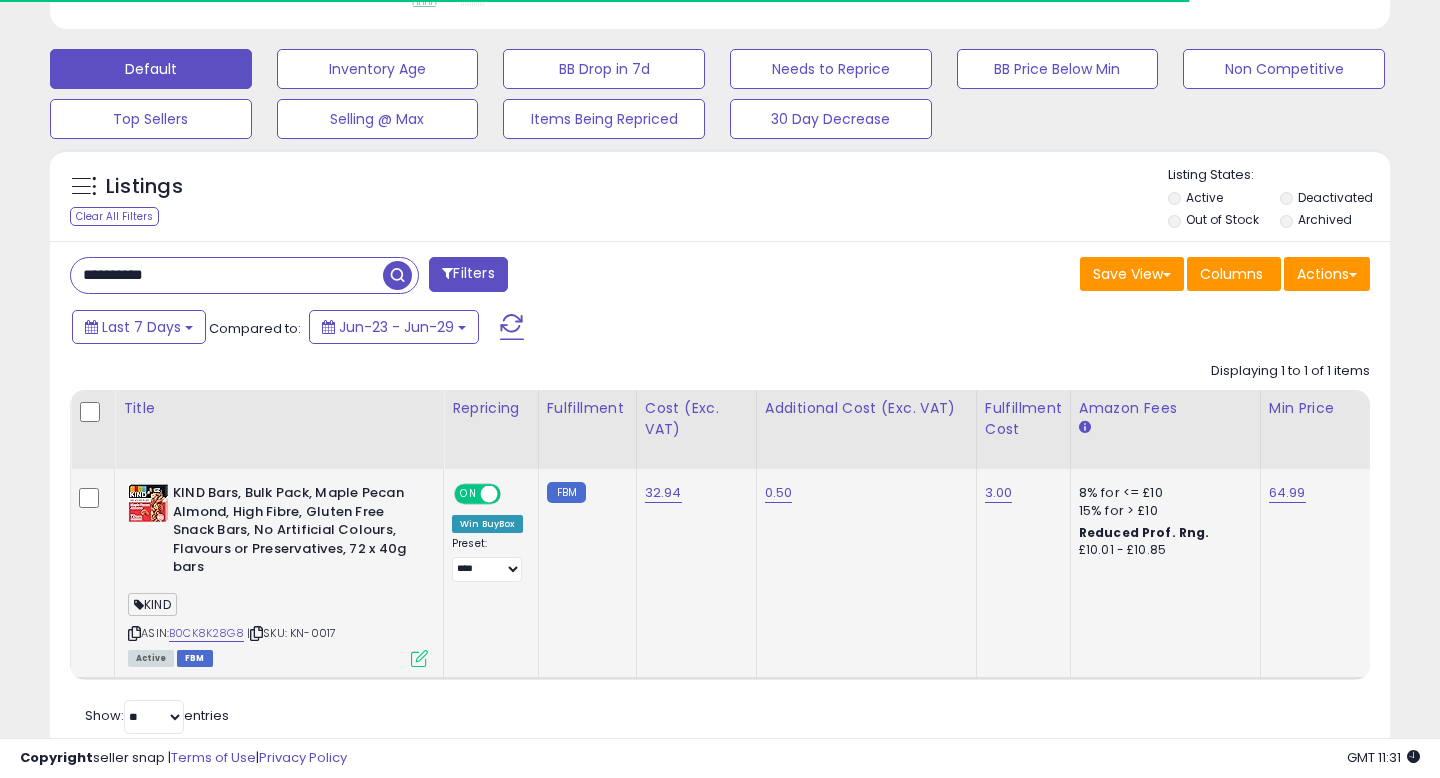 click on "ON" at bounding box center [468, 494] 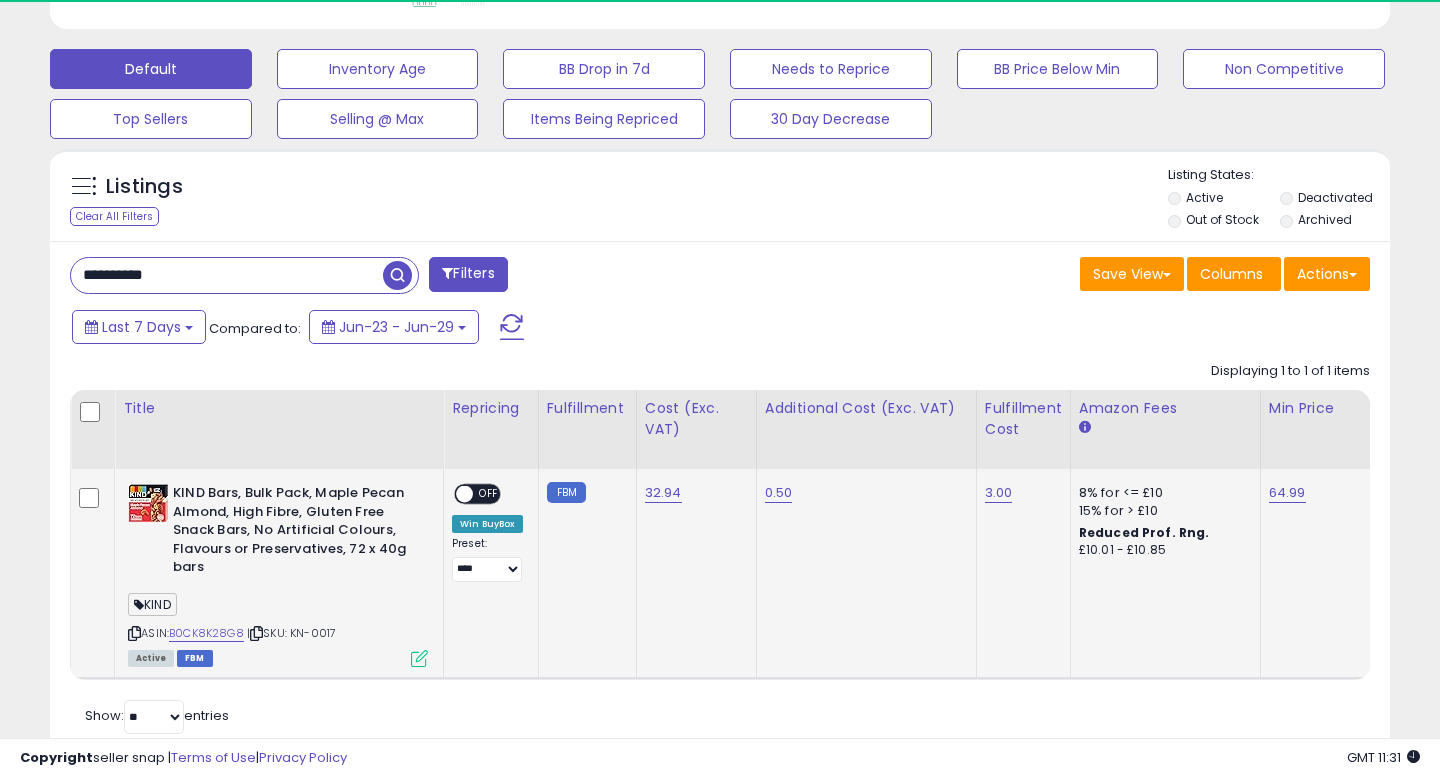 scroll, scrollTop: 999590, scrollLeft: 999224, axis: both 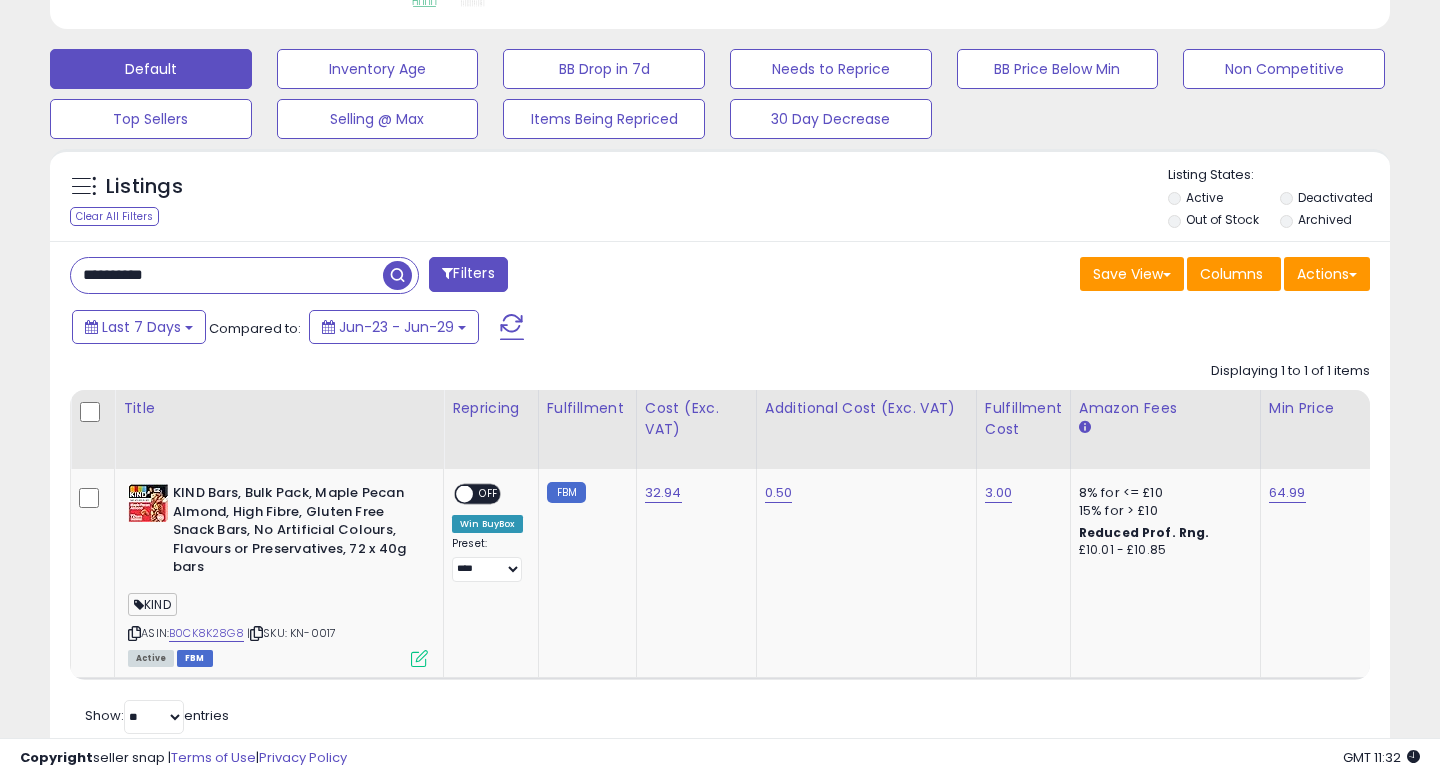 click on "**********" at bounding box center [227, 275] 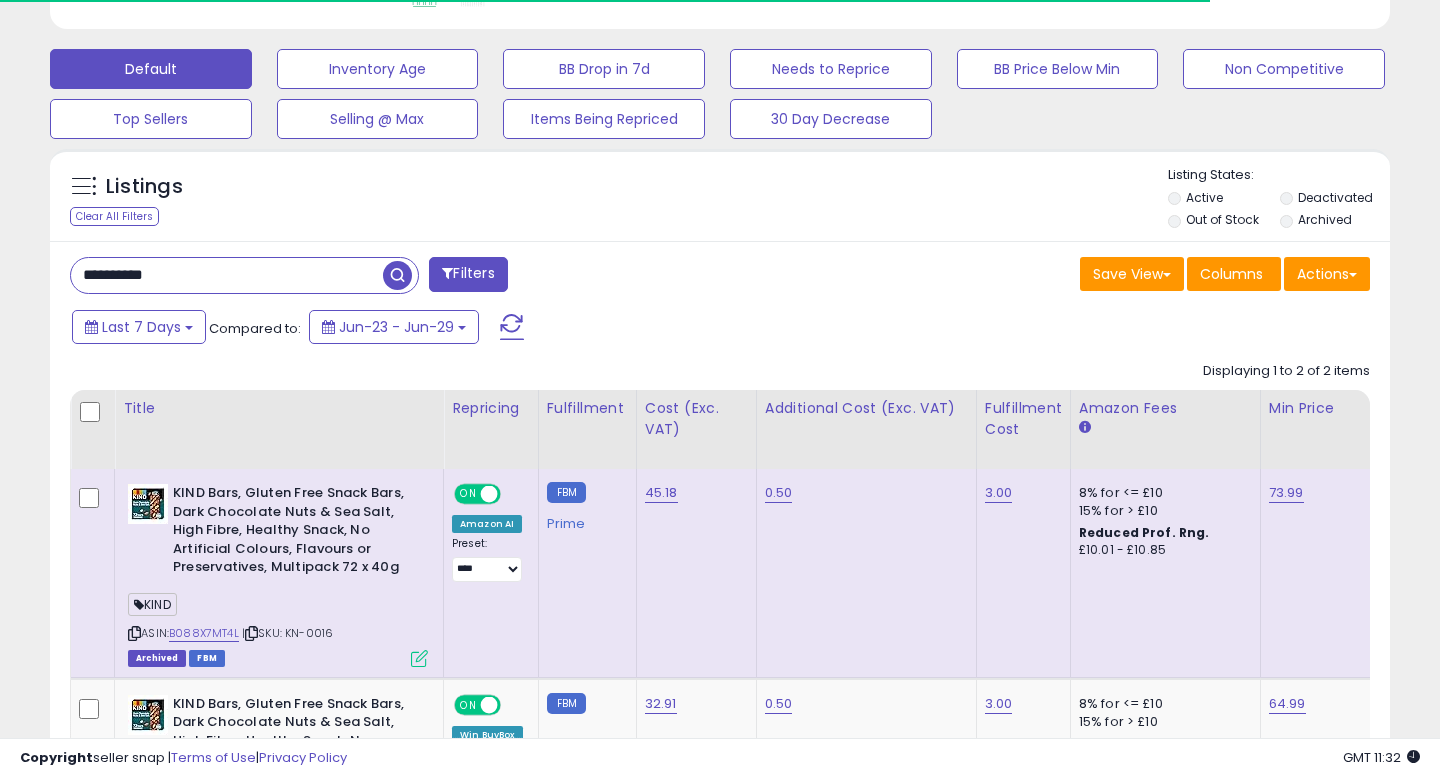 scroll, scrollTop: 815, scrollLeft: 0, axis: vertical 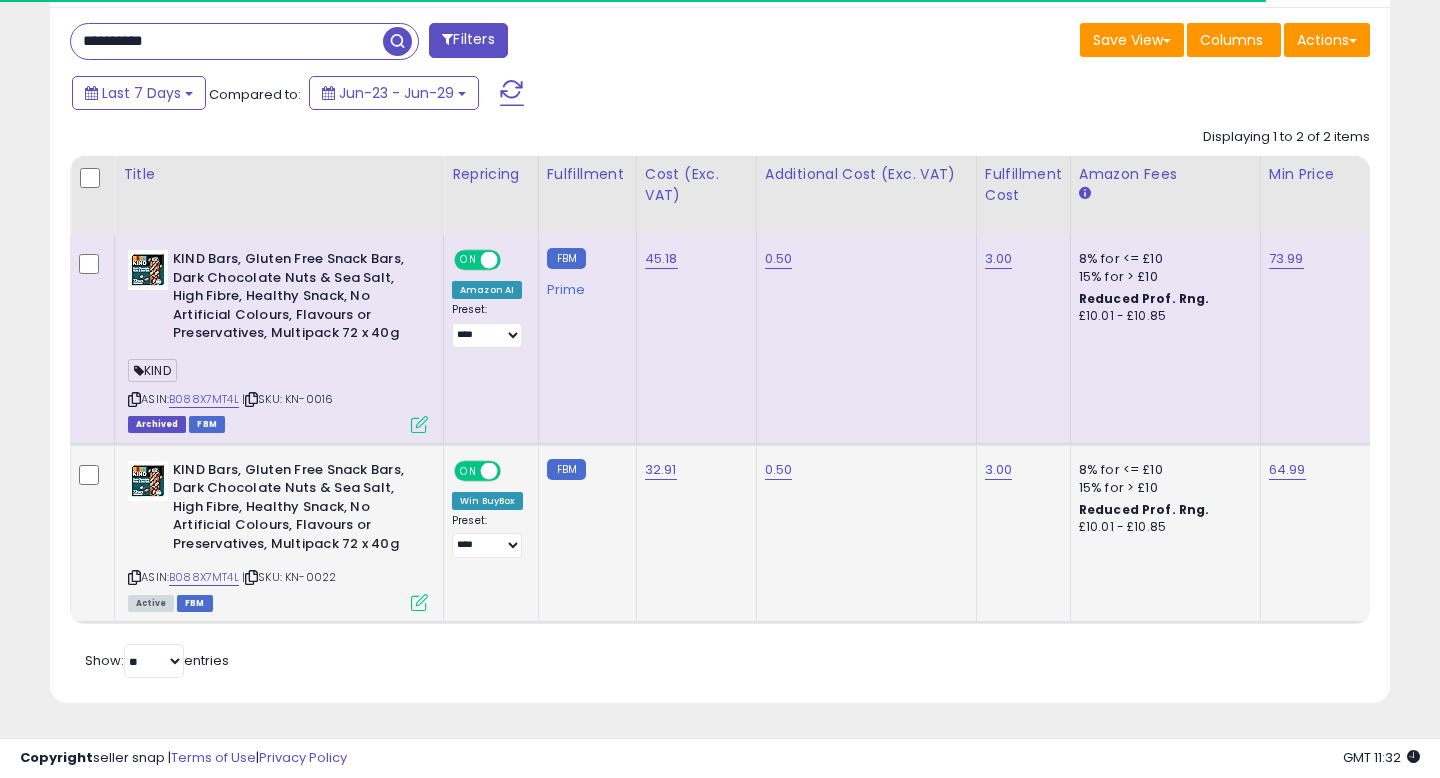 click on "**********" at bounding box center (2967, 339) 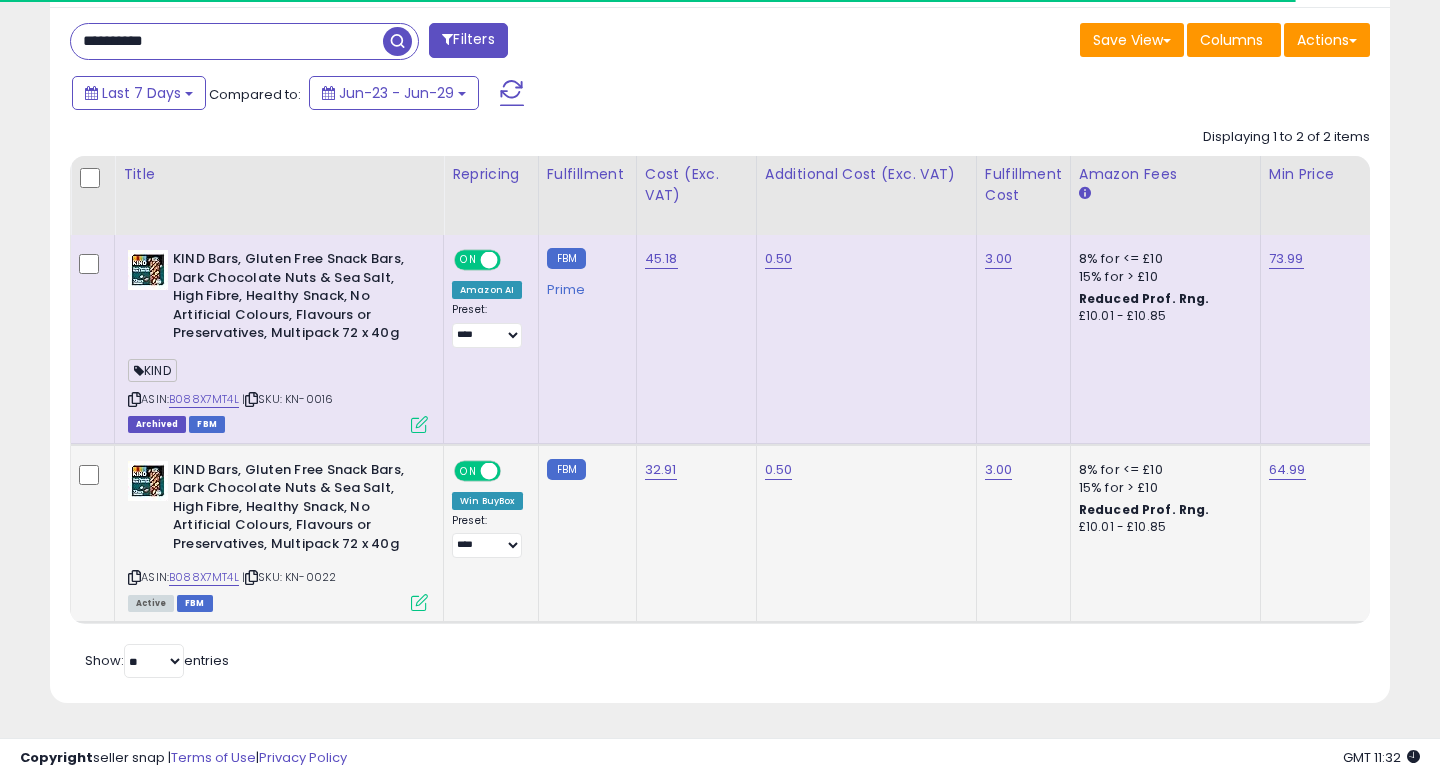 click on "**********" at bounding box center (89, 250) 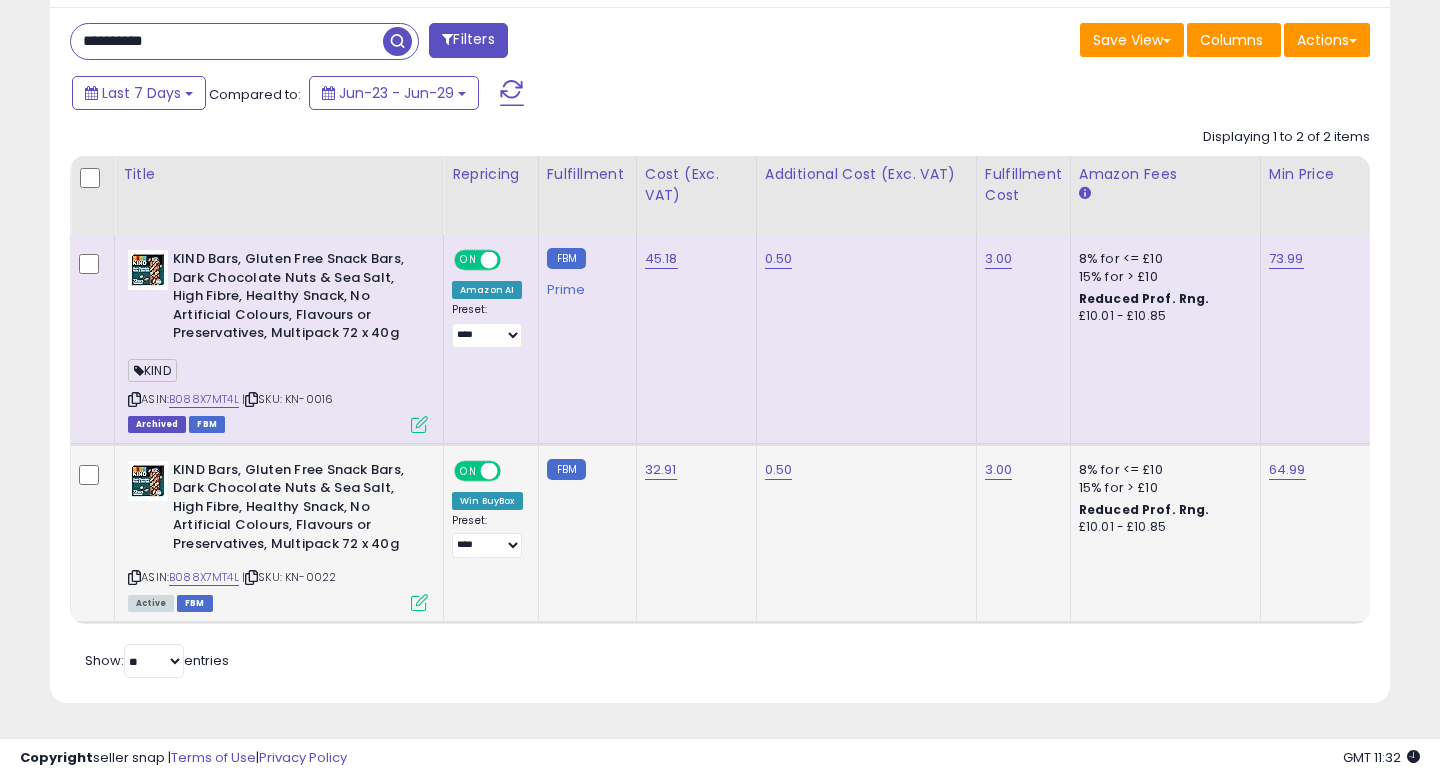 scroll, scrollTop: 999590, scrollLeft: 999224, axis: both 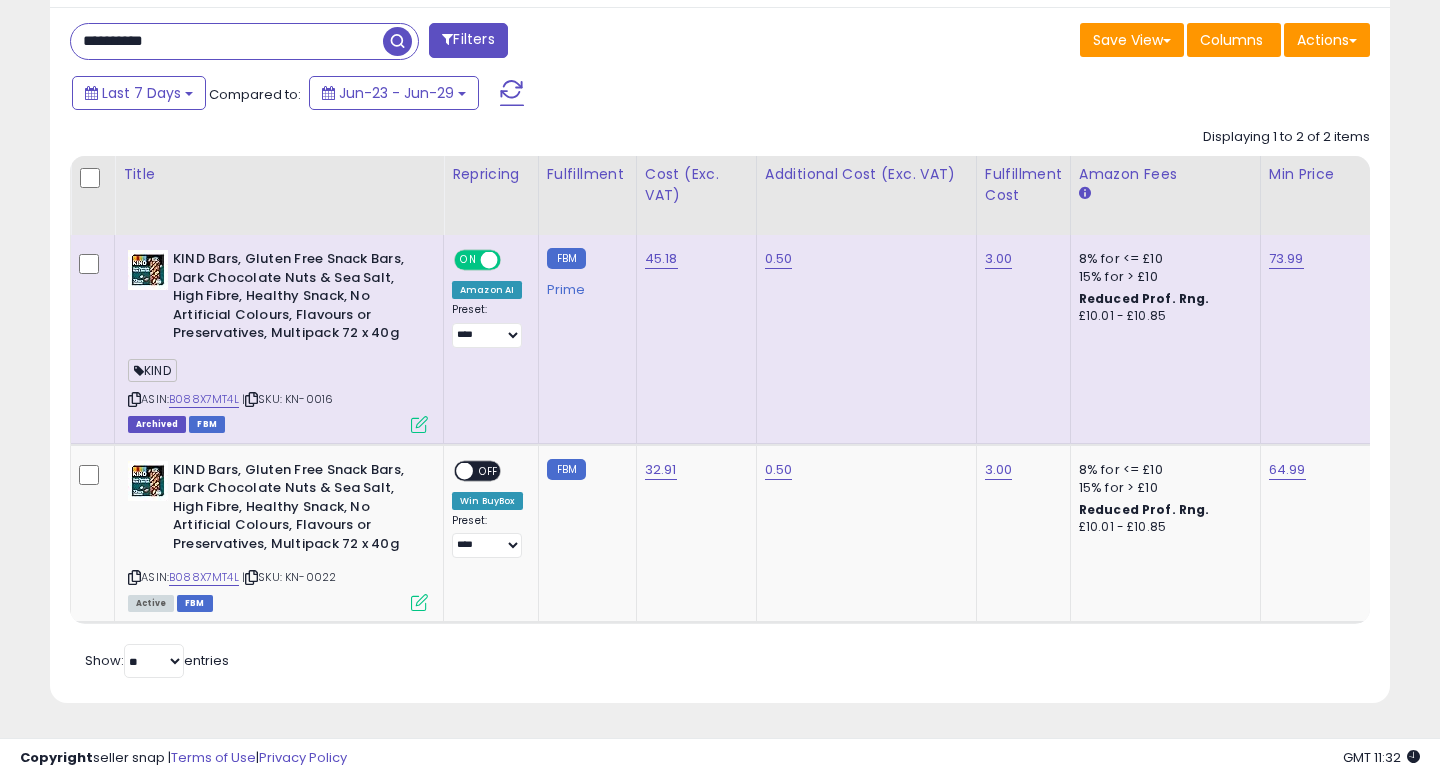 click on "ON" at bounding box center [468, 260] 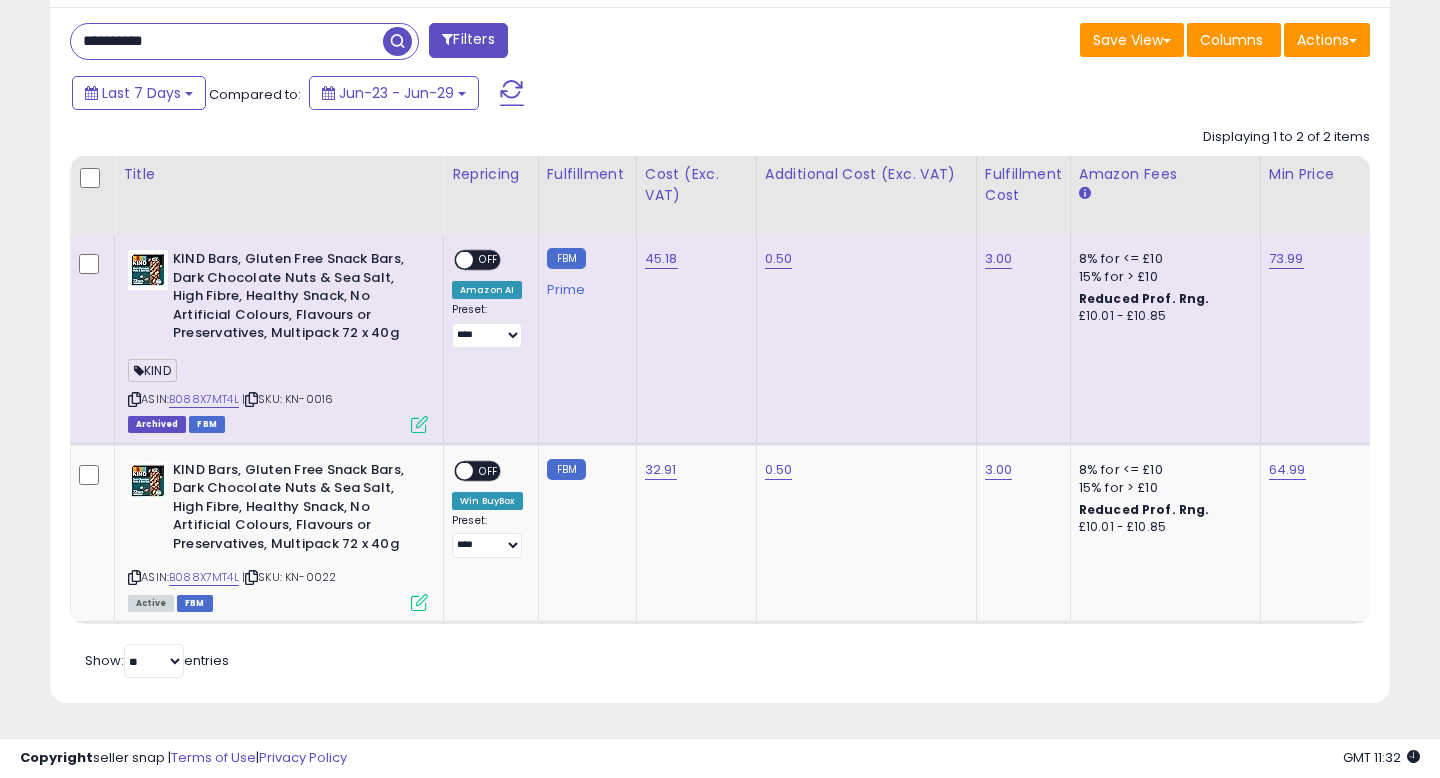 click on "**********" at bounding box center (227, 41) 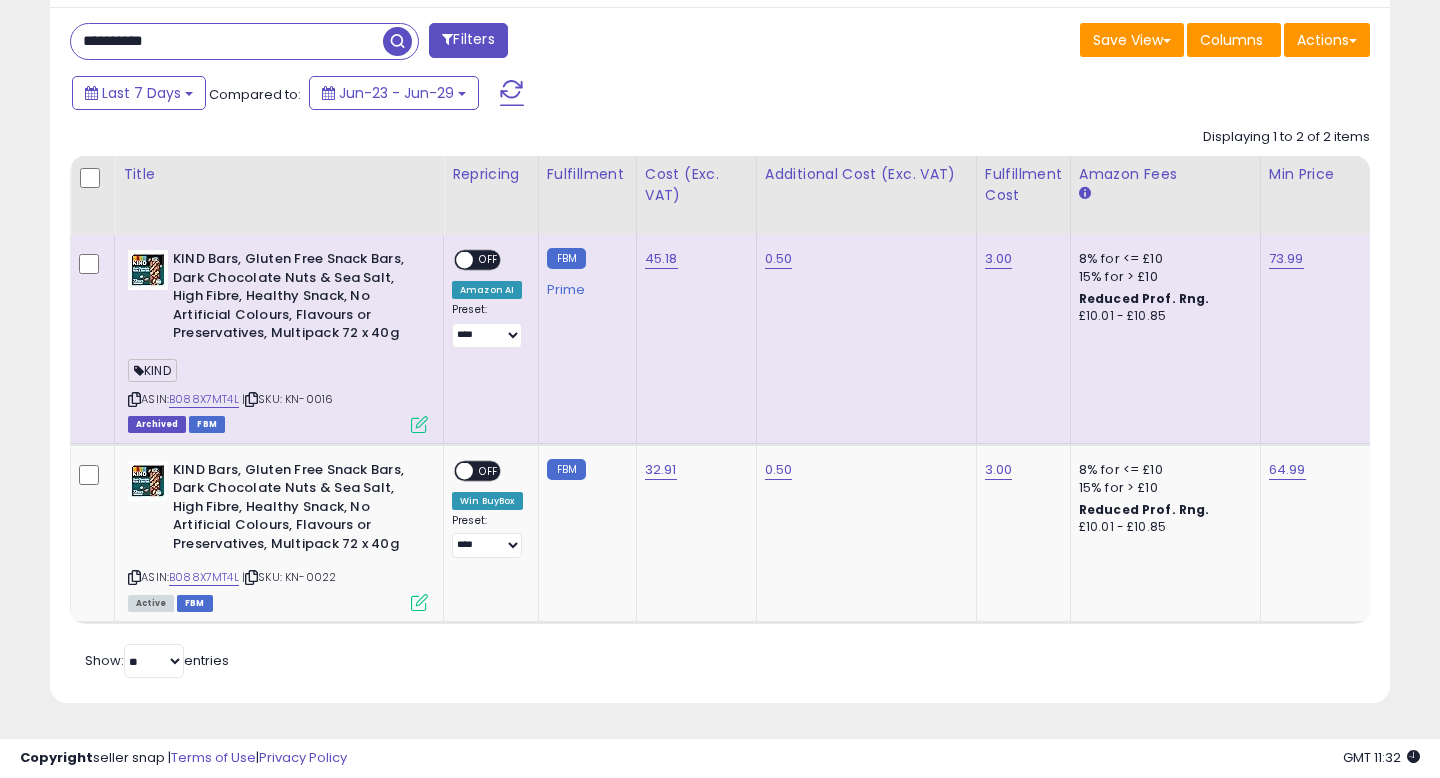 click on "**********" at bounding box center (227, 41) 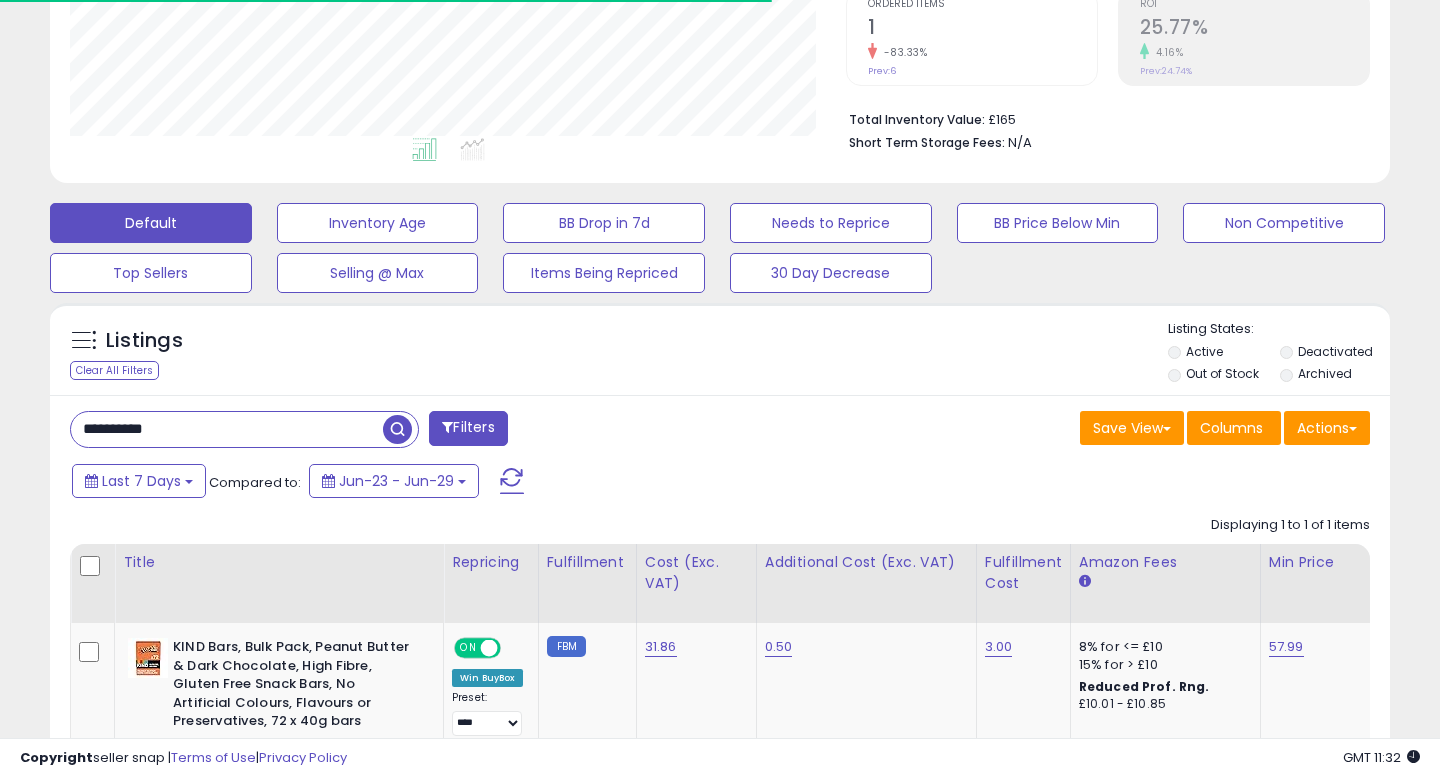 scroll, scrollTop: 605, scrollLeft: 0, axis: vertical 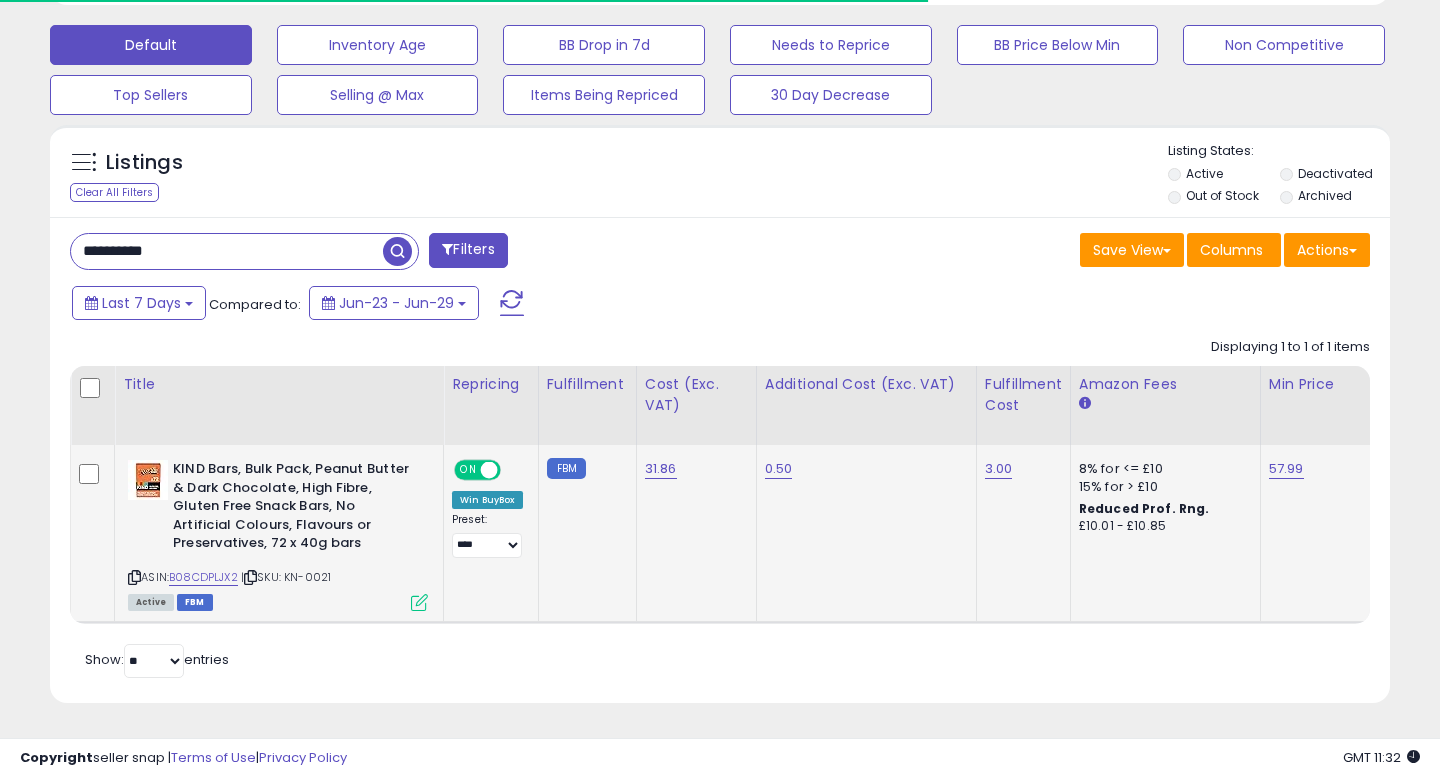 click at bounding box center (489, 470) 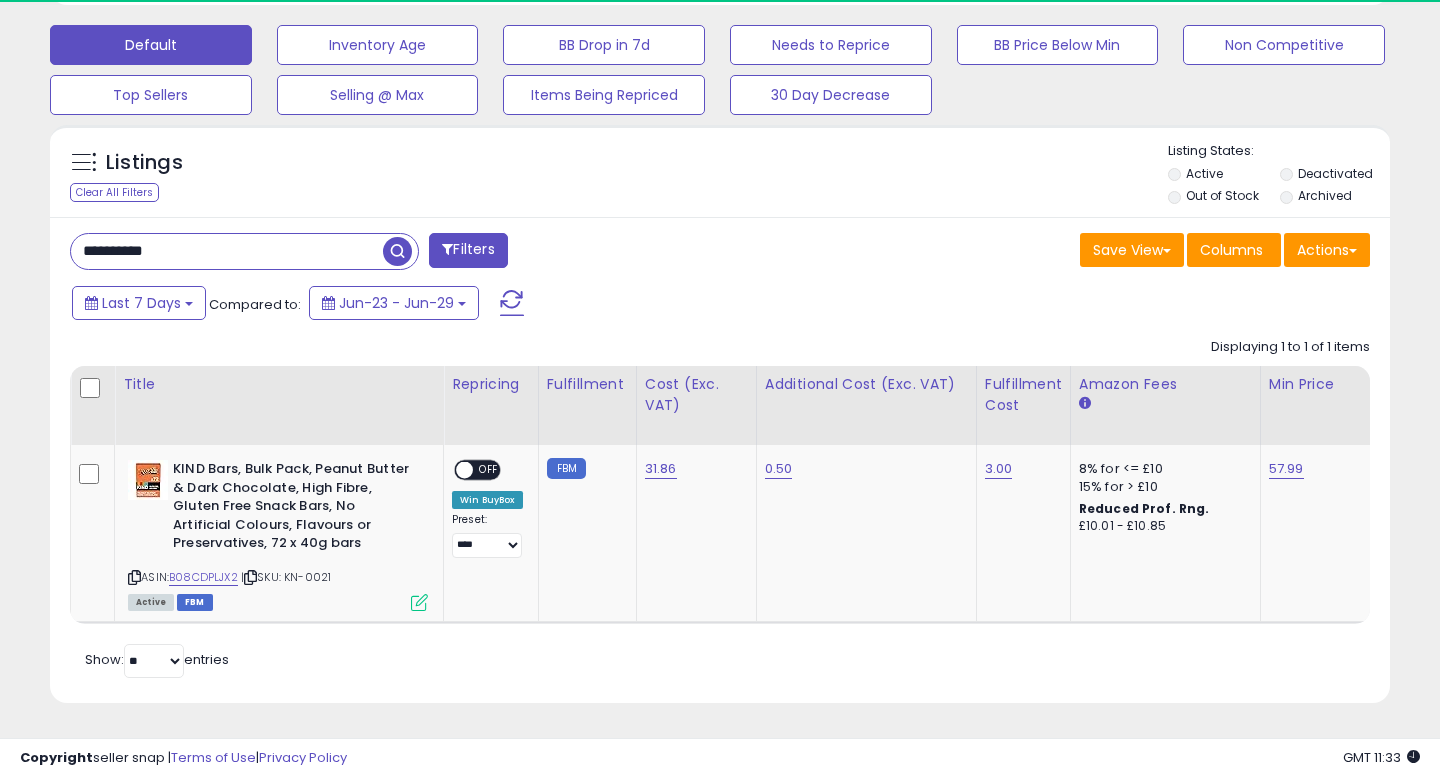 scroll, scrollTop: 999590, scrollLeft: 999224, axis: both 